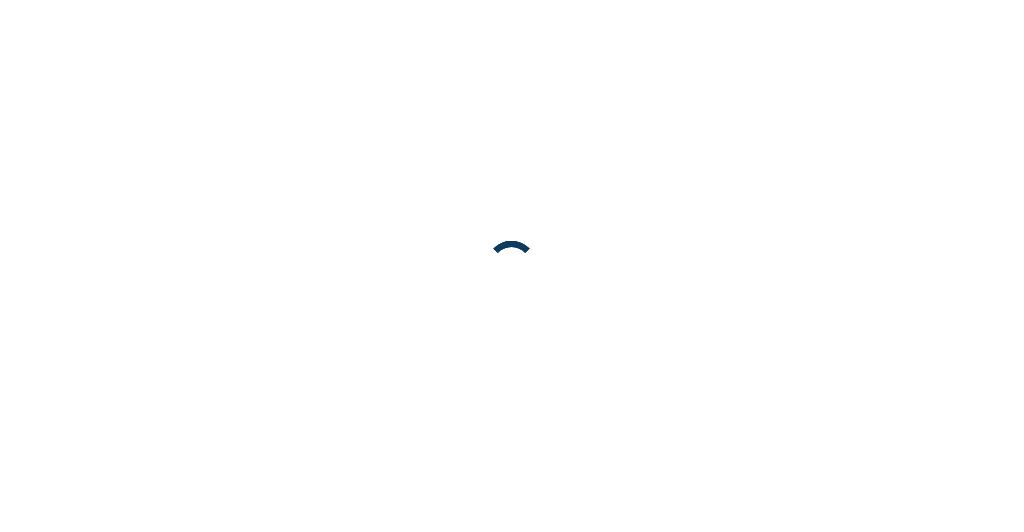 scroll, scrollTop: 0, scrollLeft: 0, axis: both 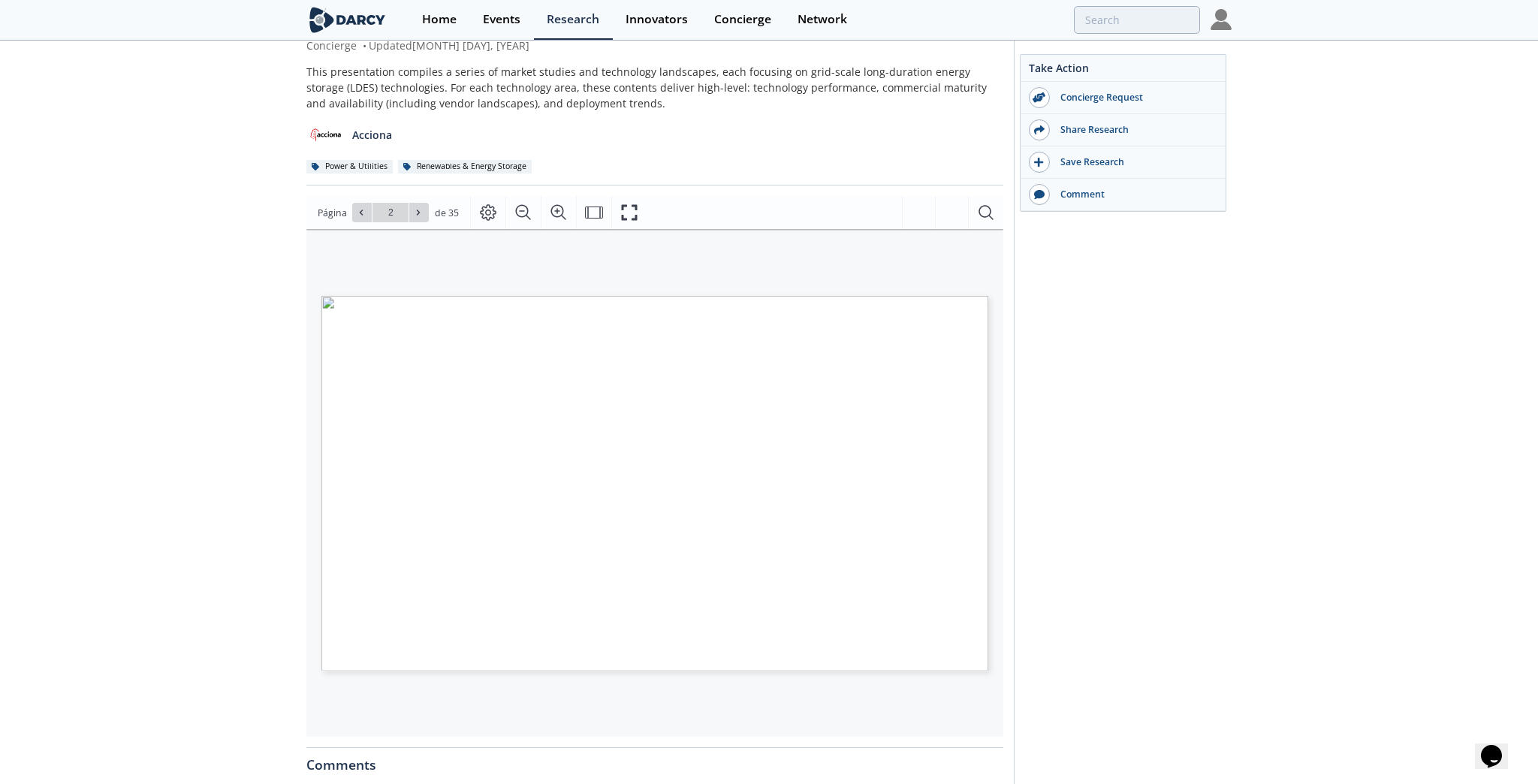 type on "3" 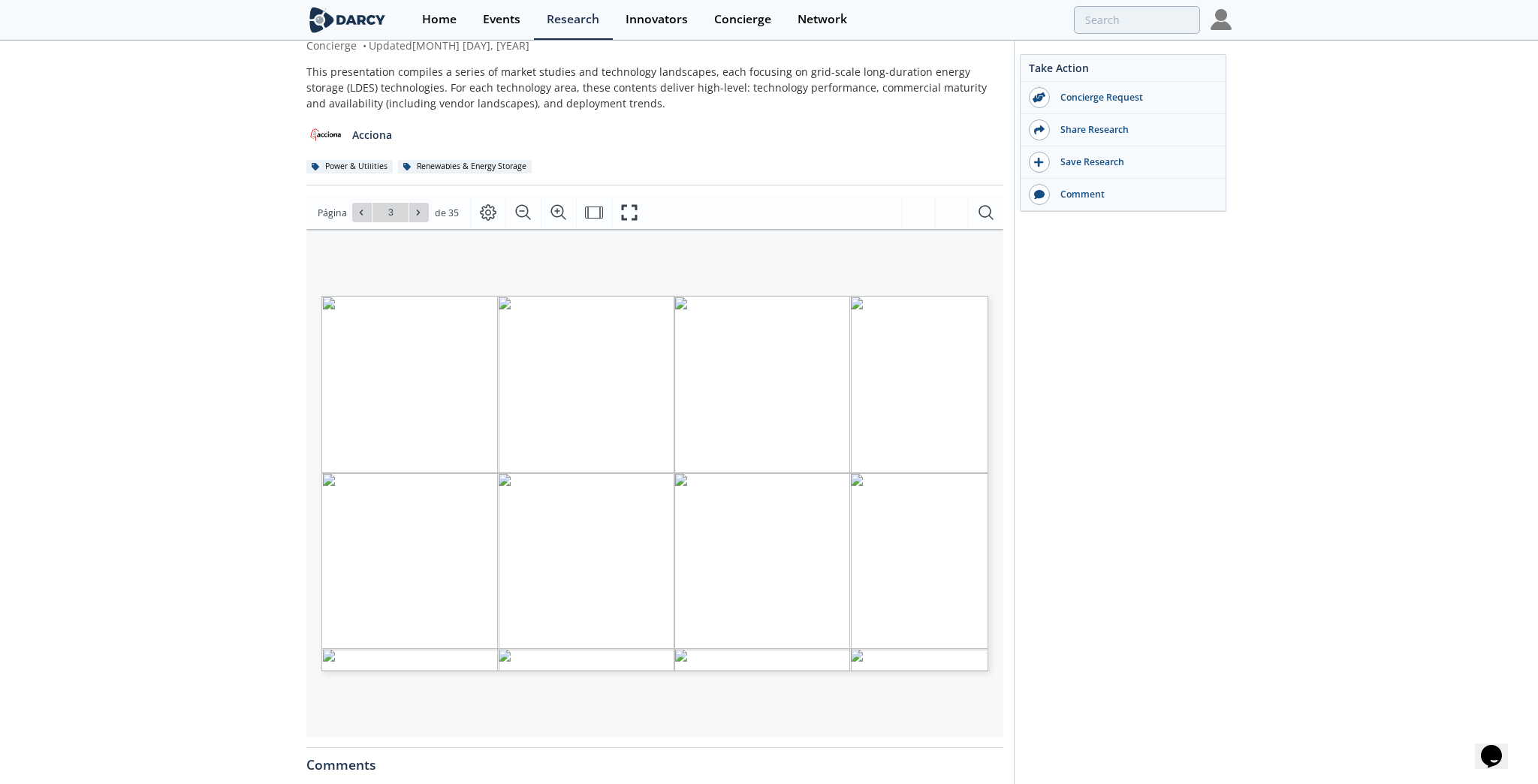 type on "4" 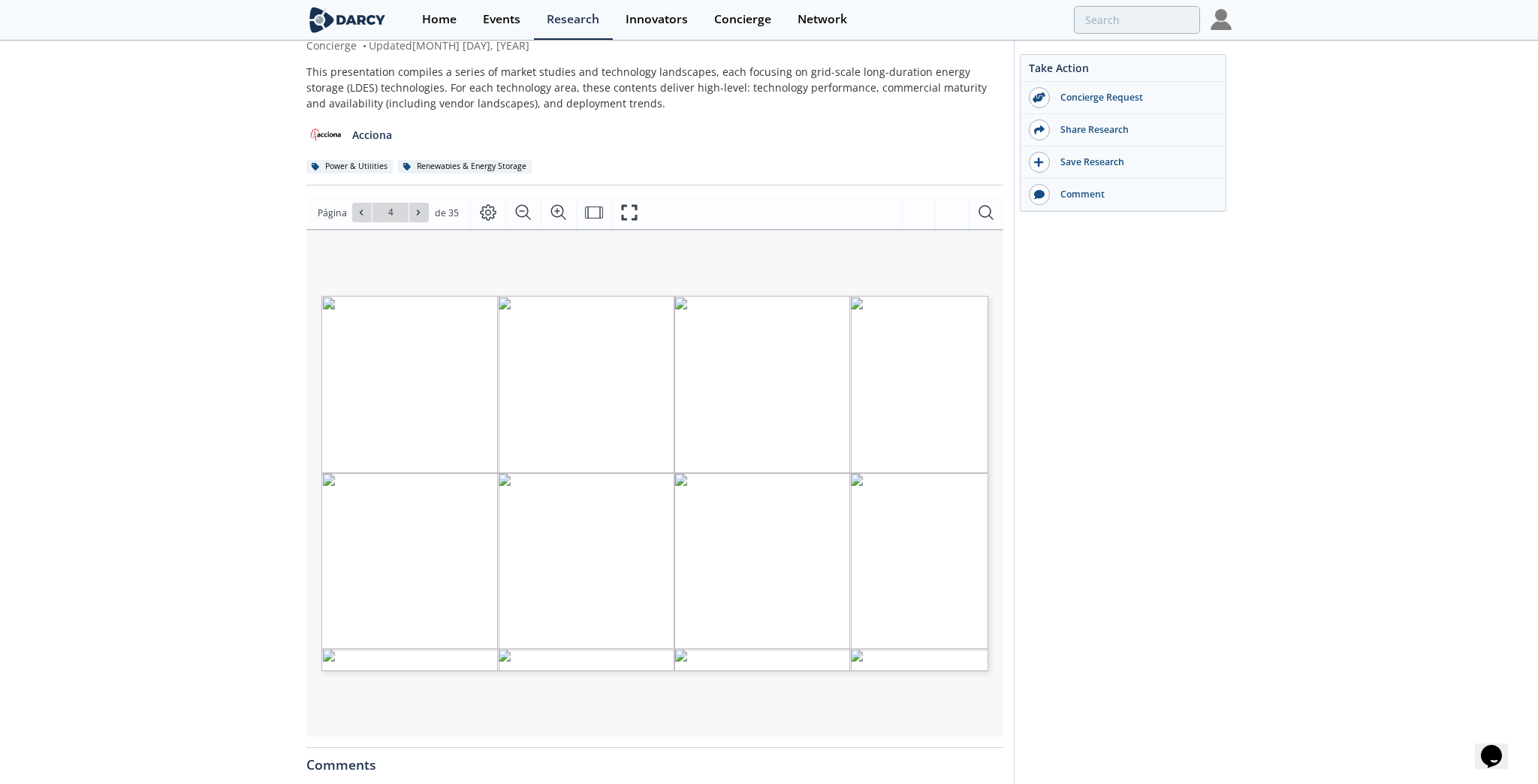 type on "5" 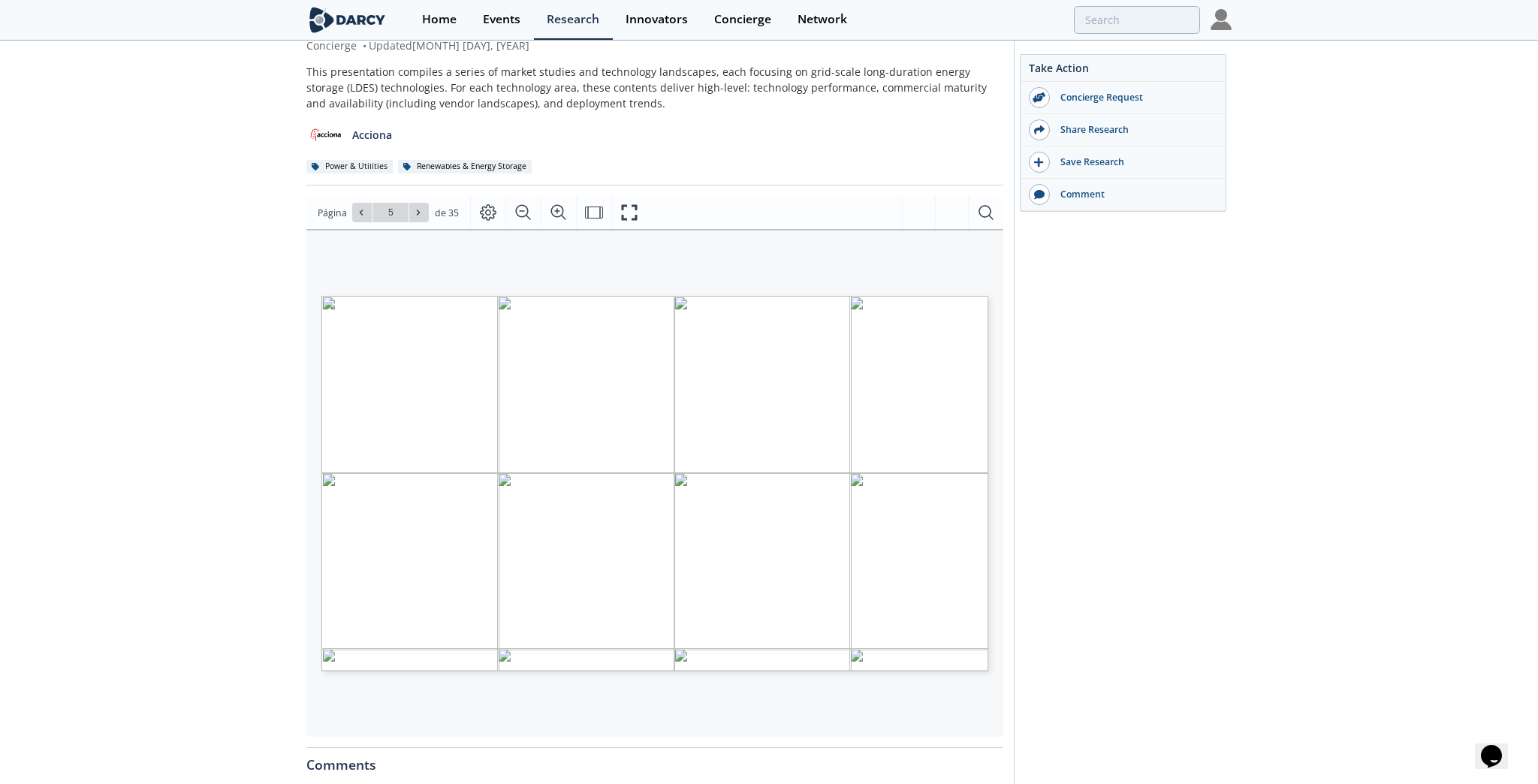 type on "6" 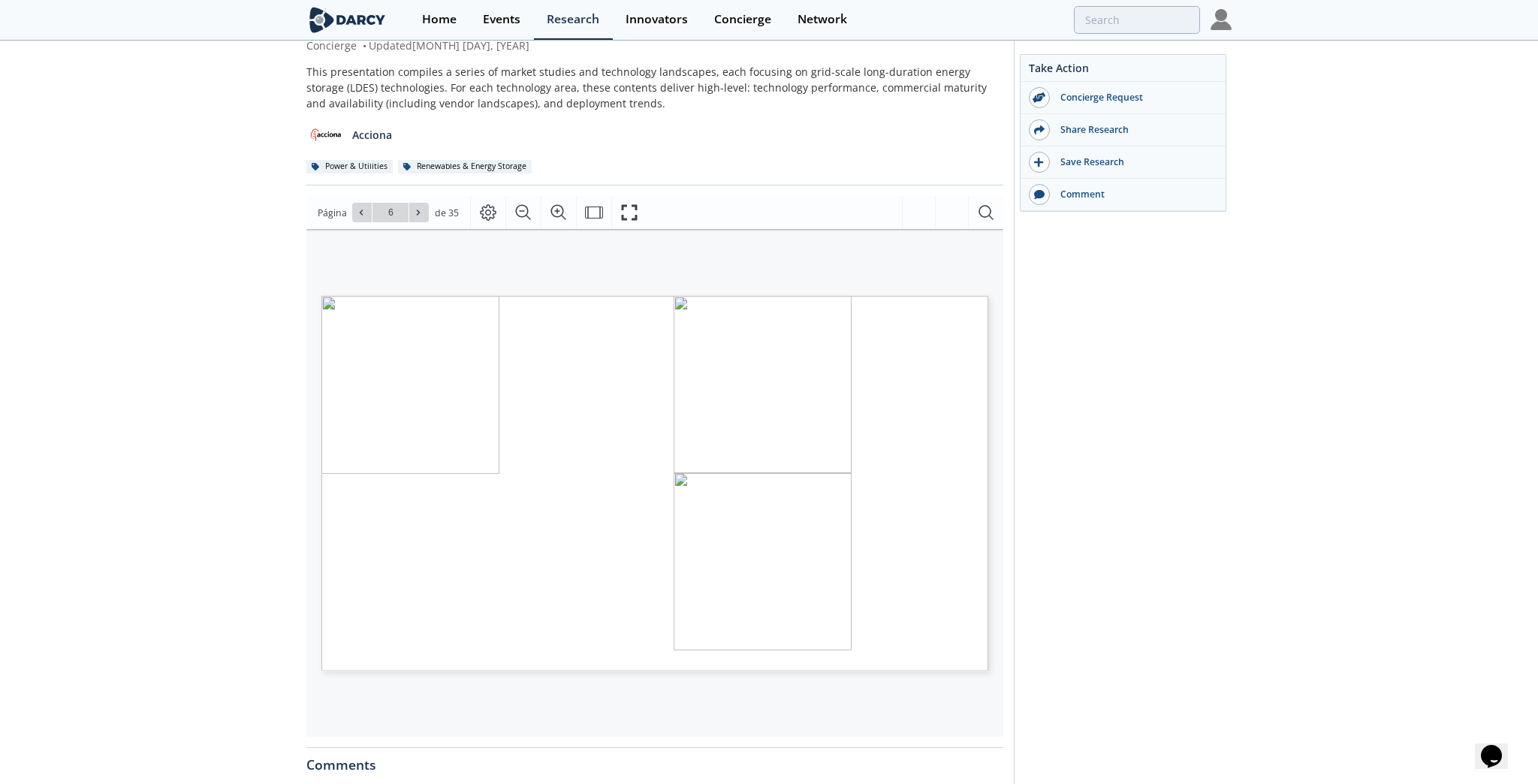 type on "7" 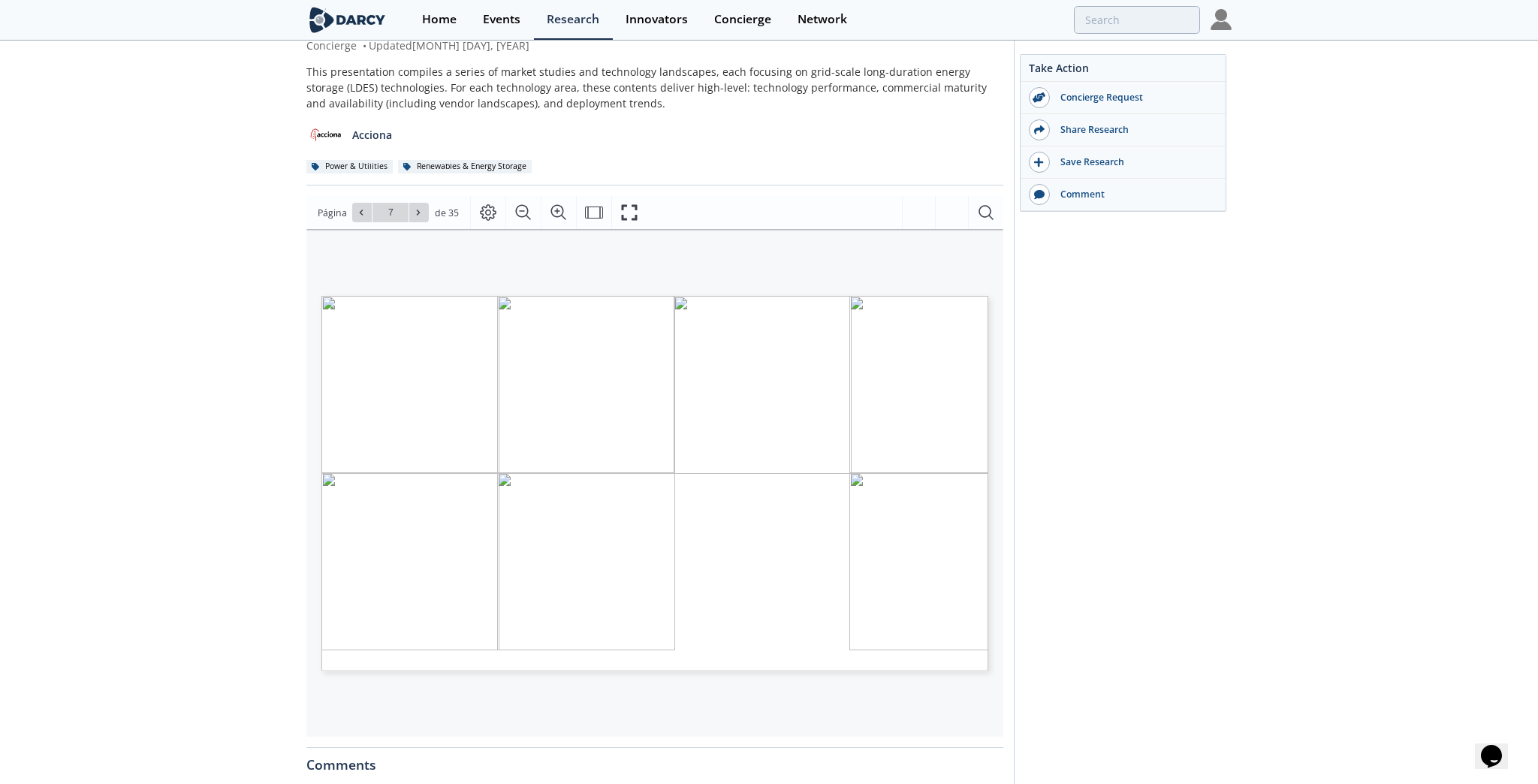 type on "8" 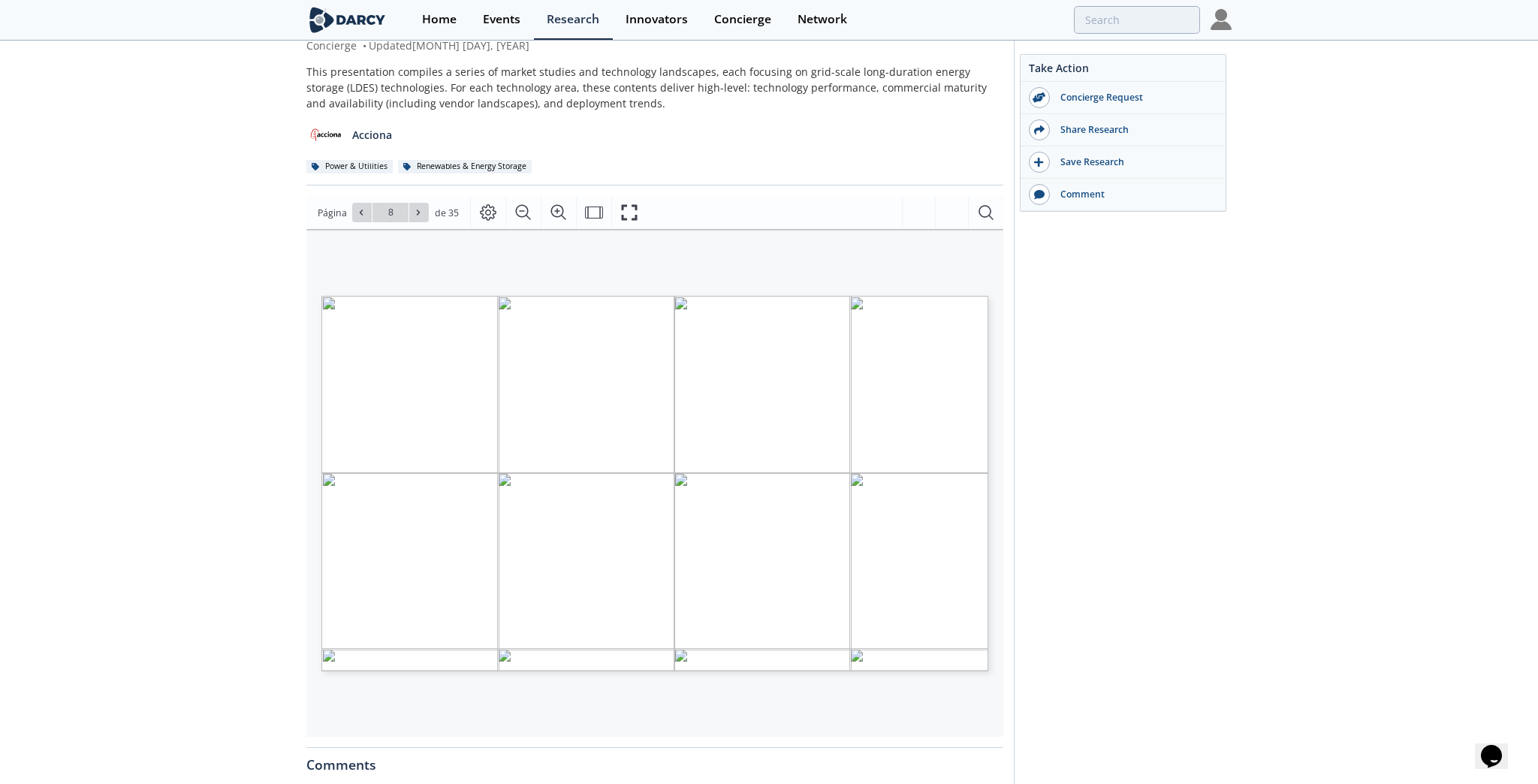 type on "9" 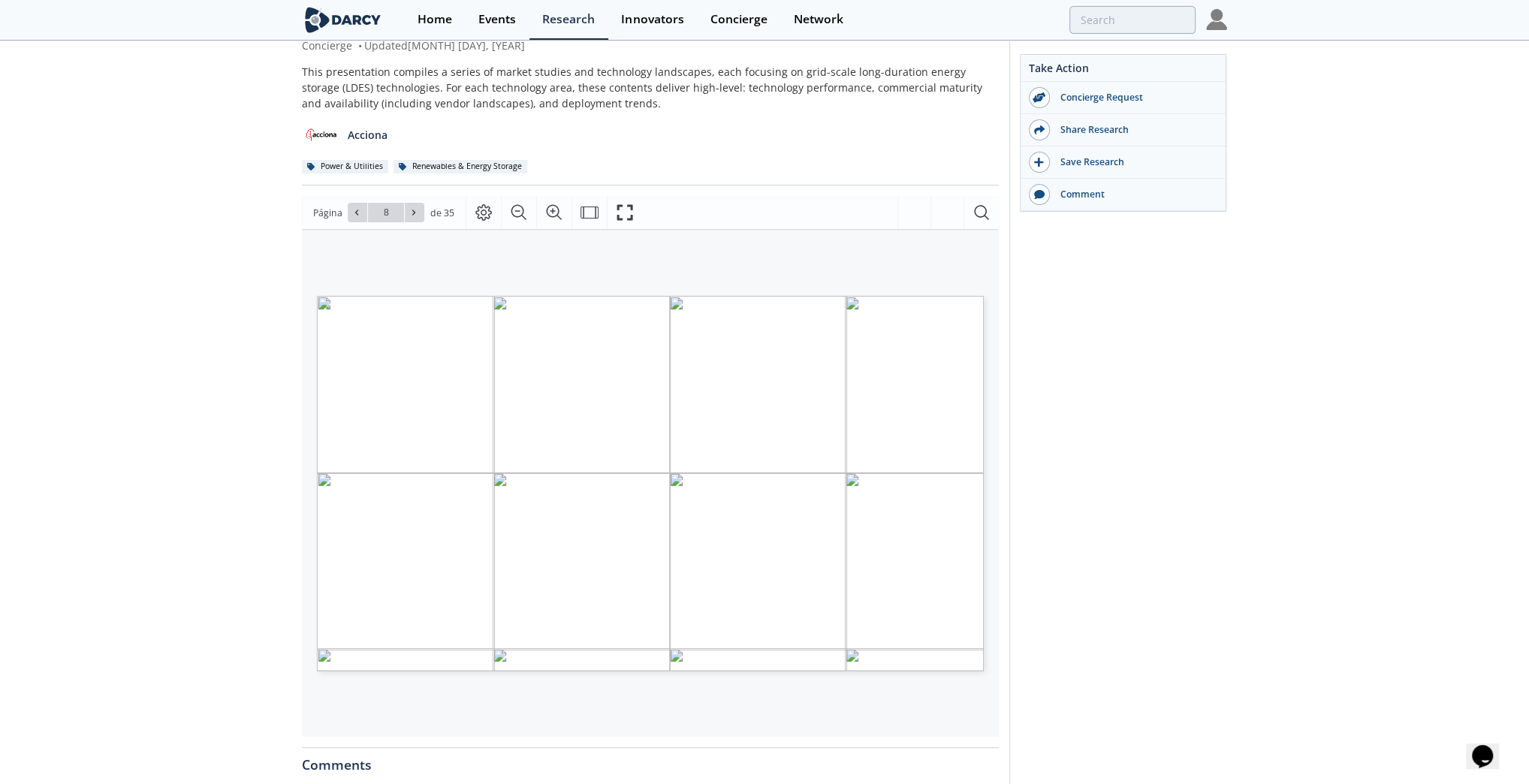 click on "Take Action
Concierge Request
Share Research
Save Research
Comment" at bounding box center (1118, 523) 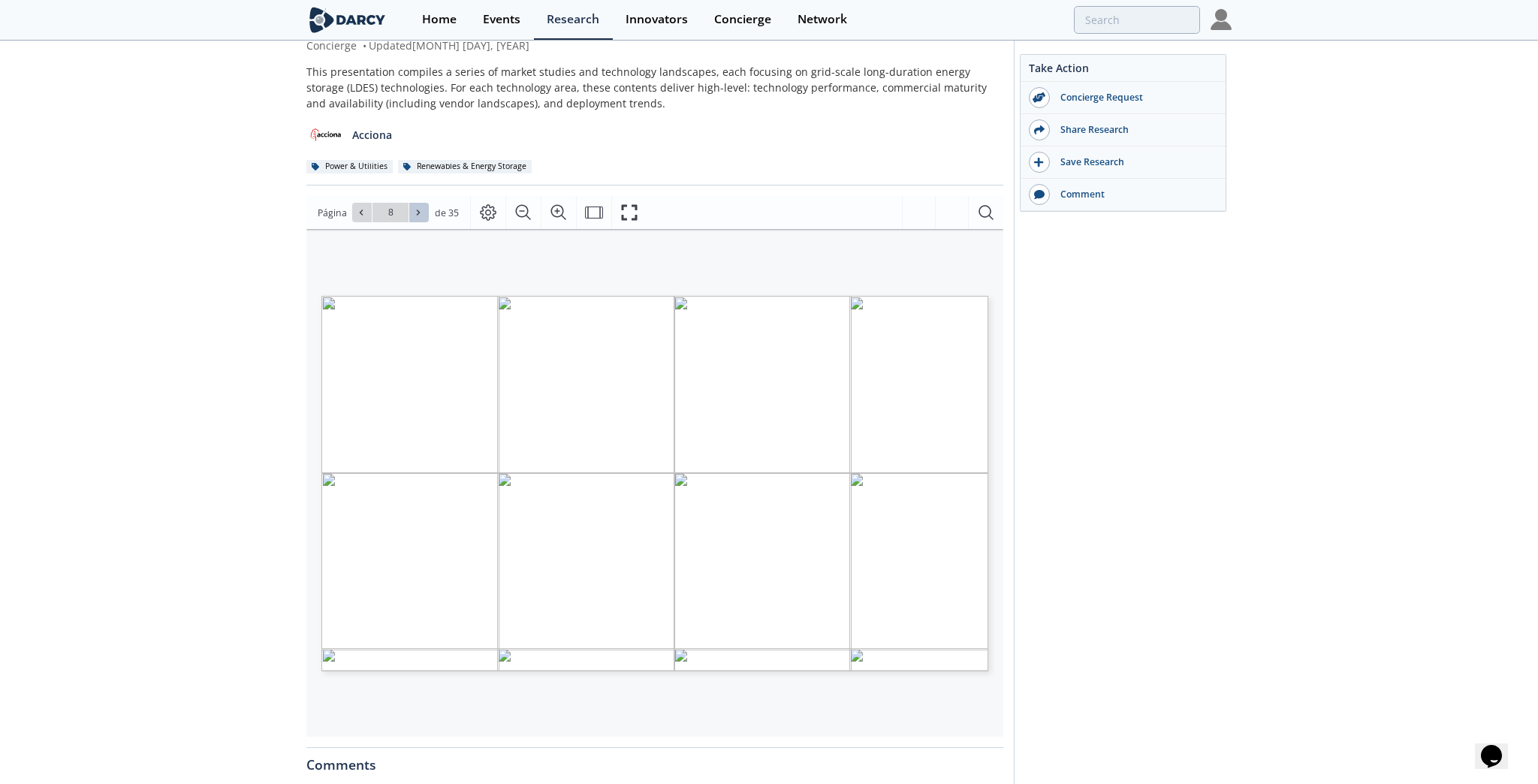 click 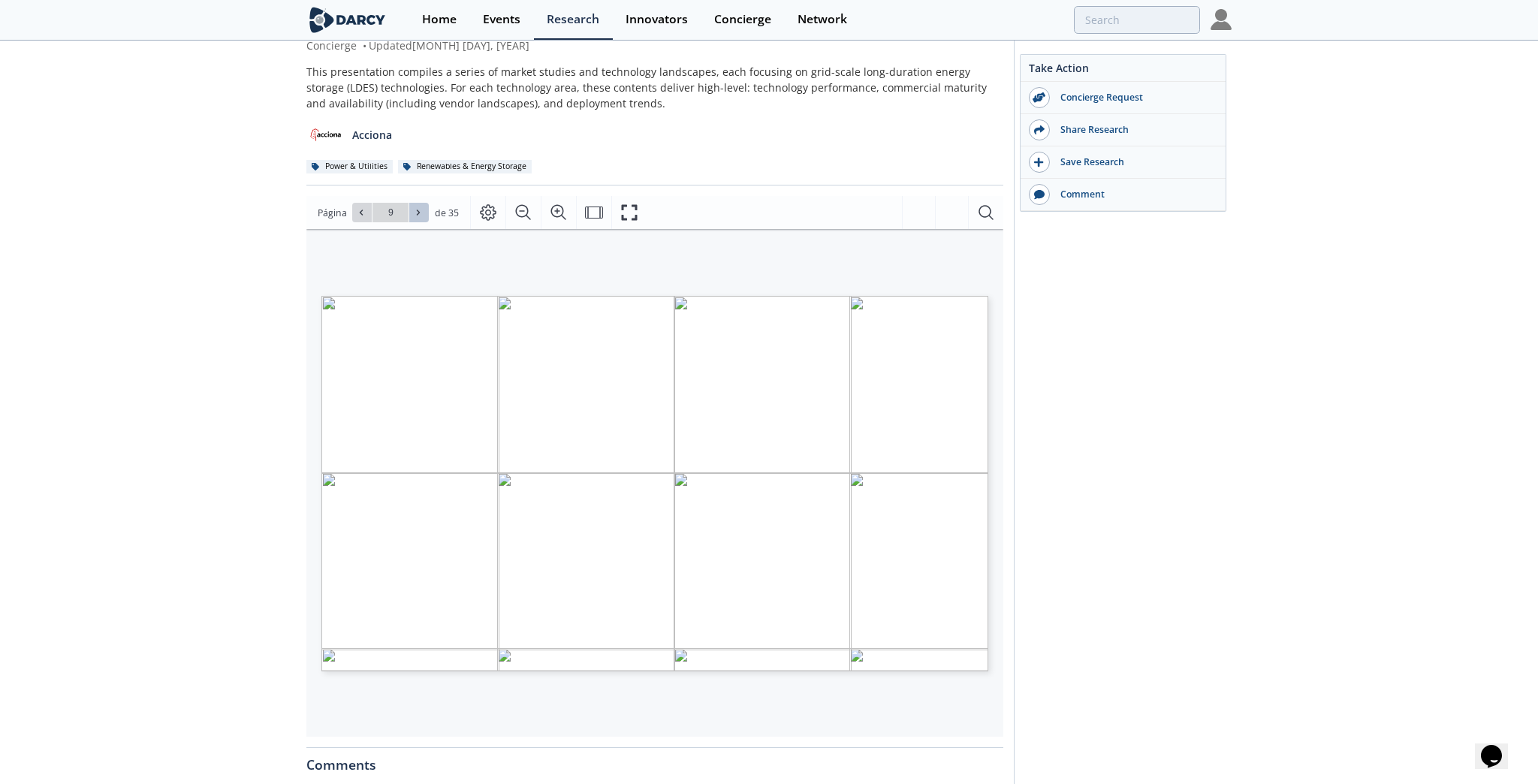 click 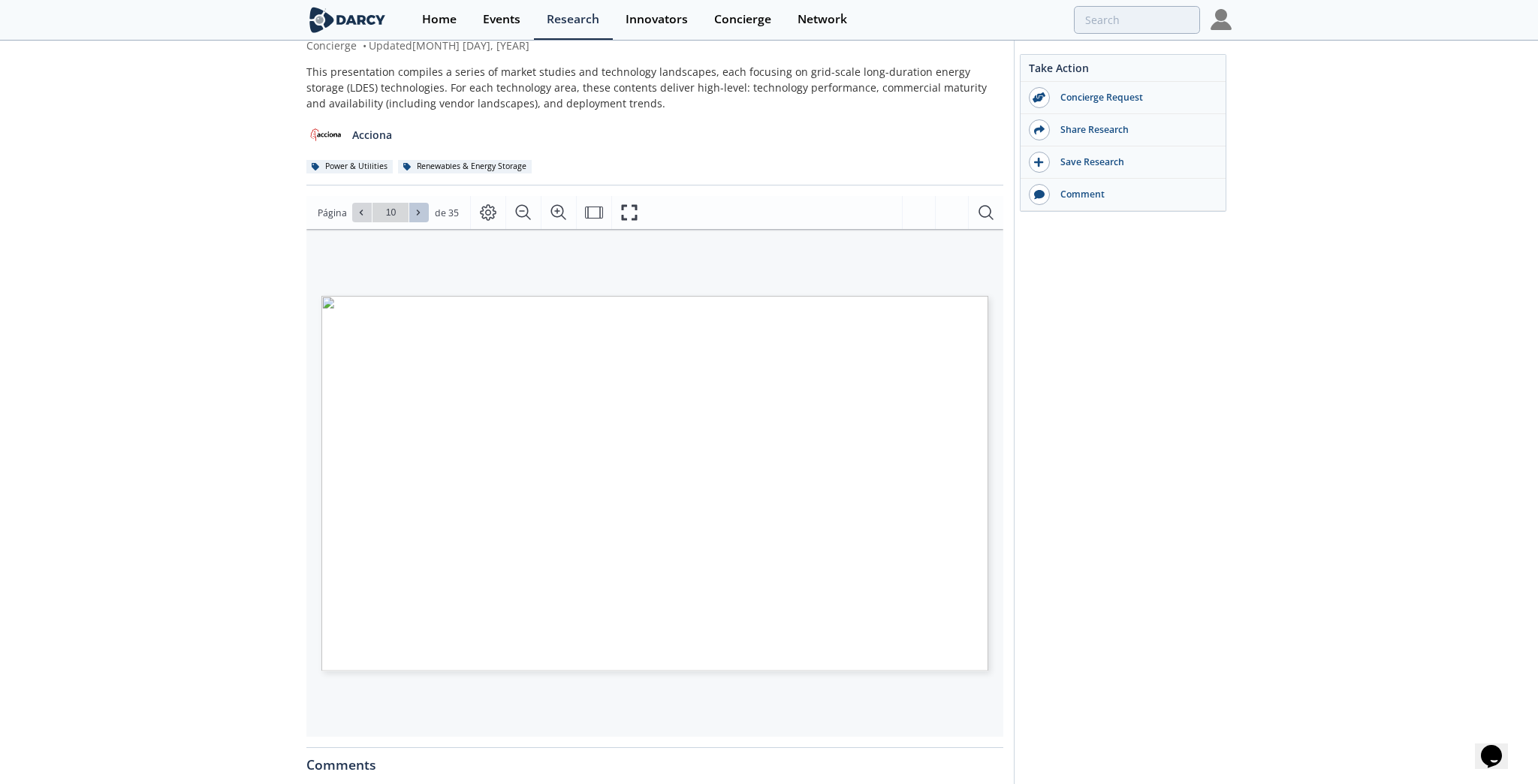click 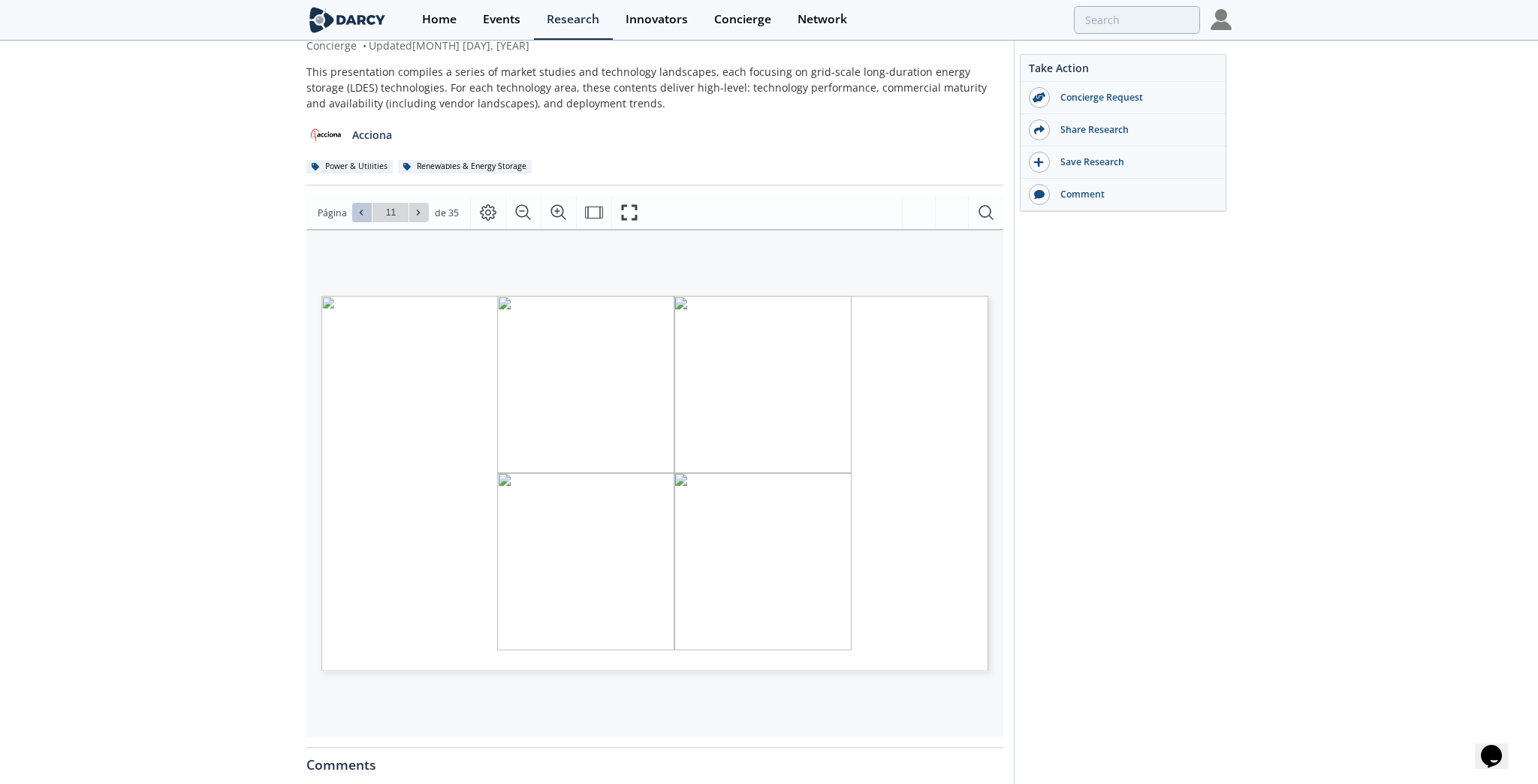 click 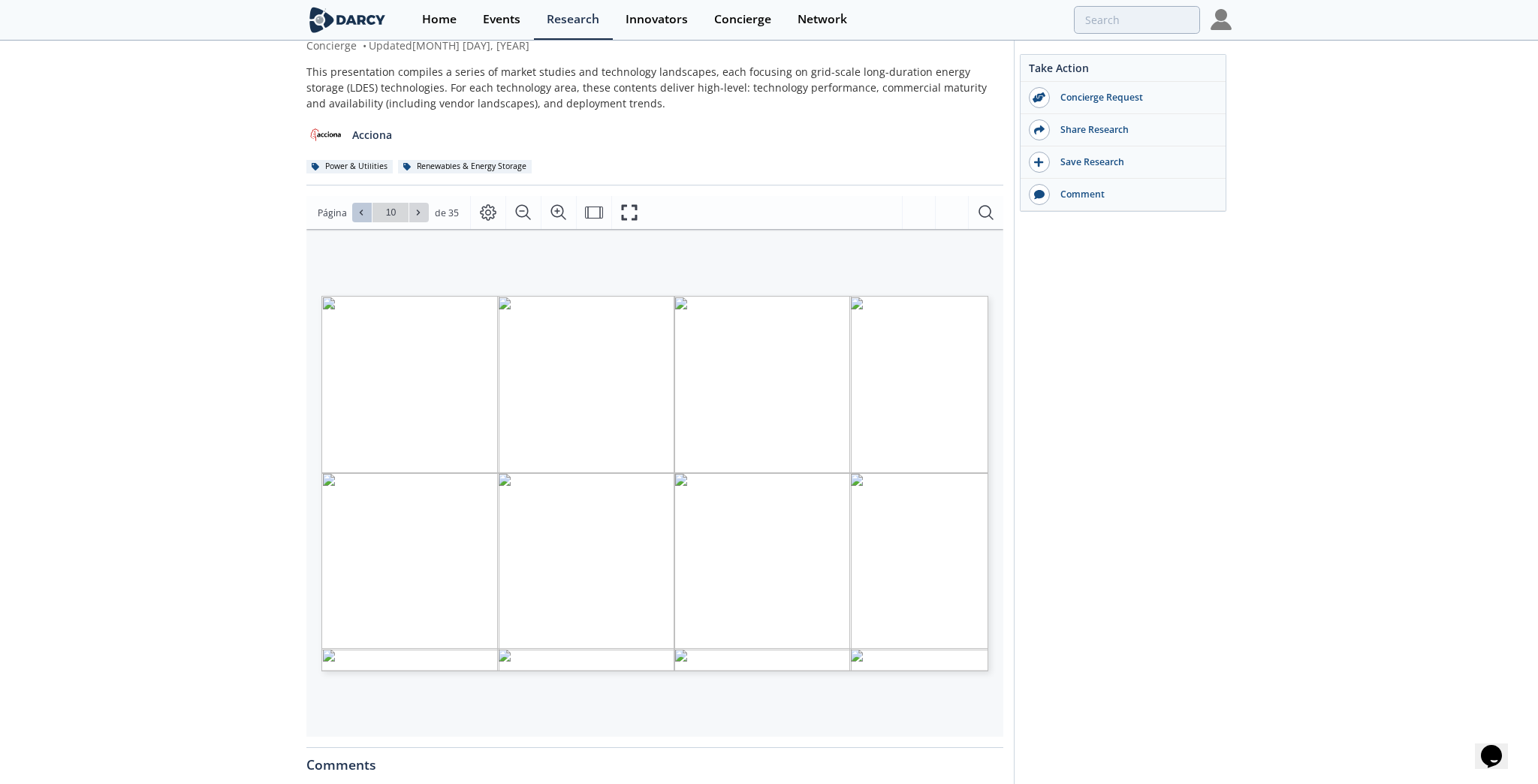 click 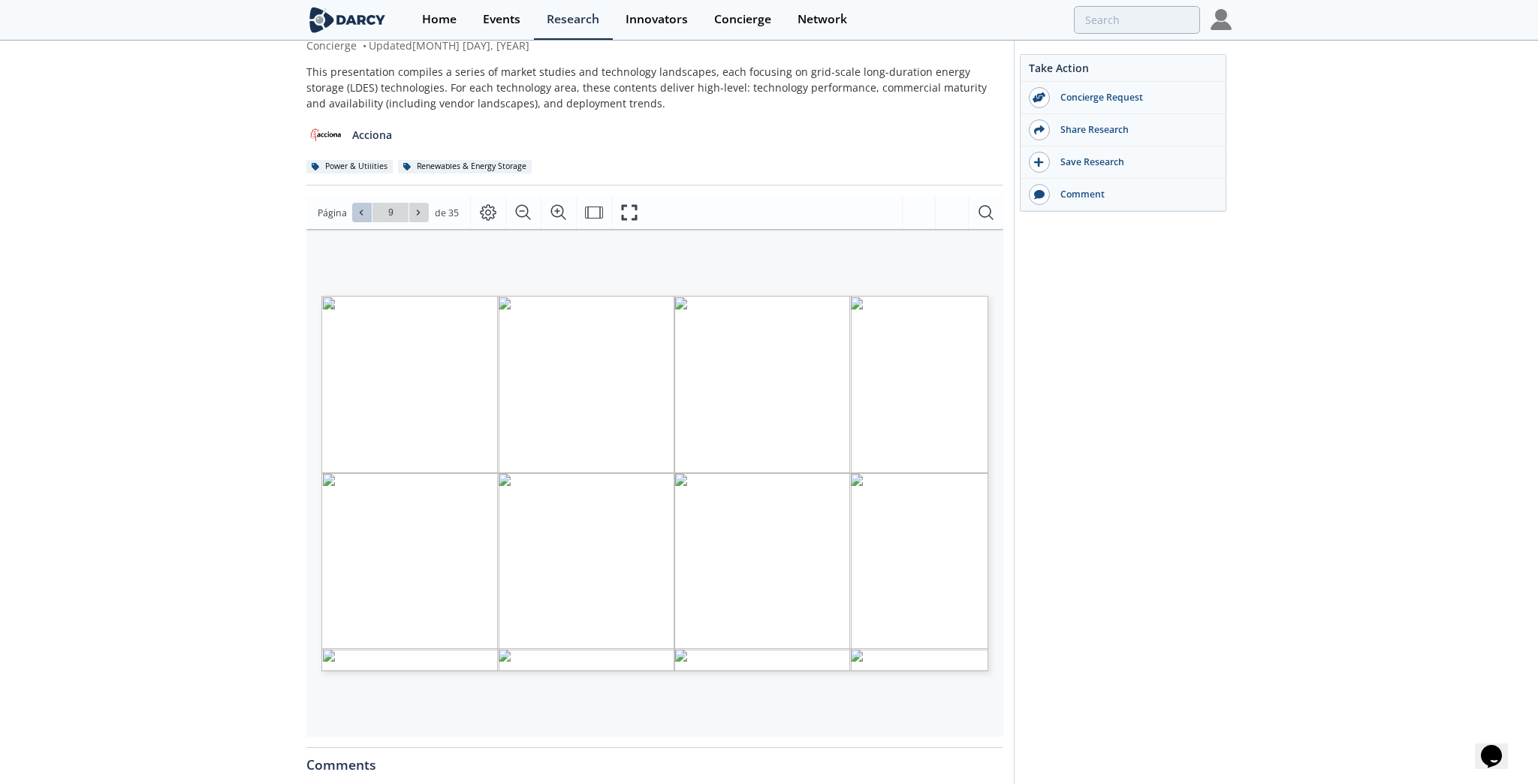click 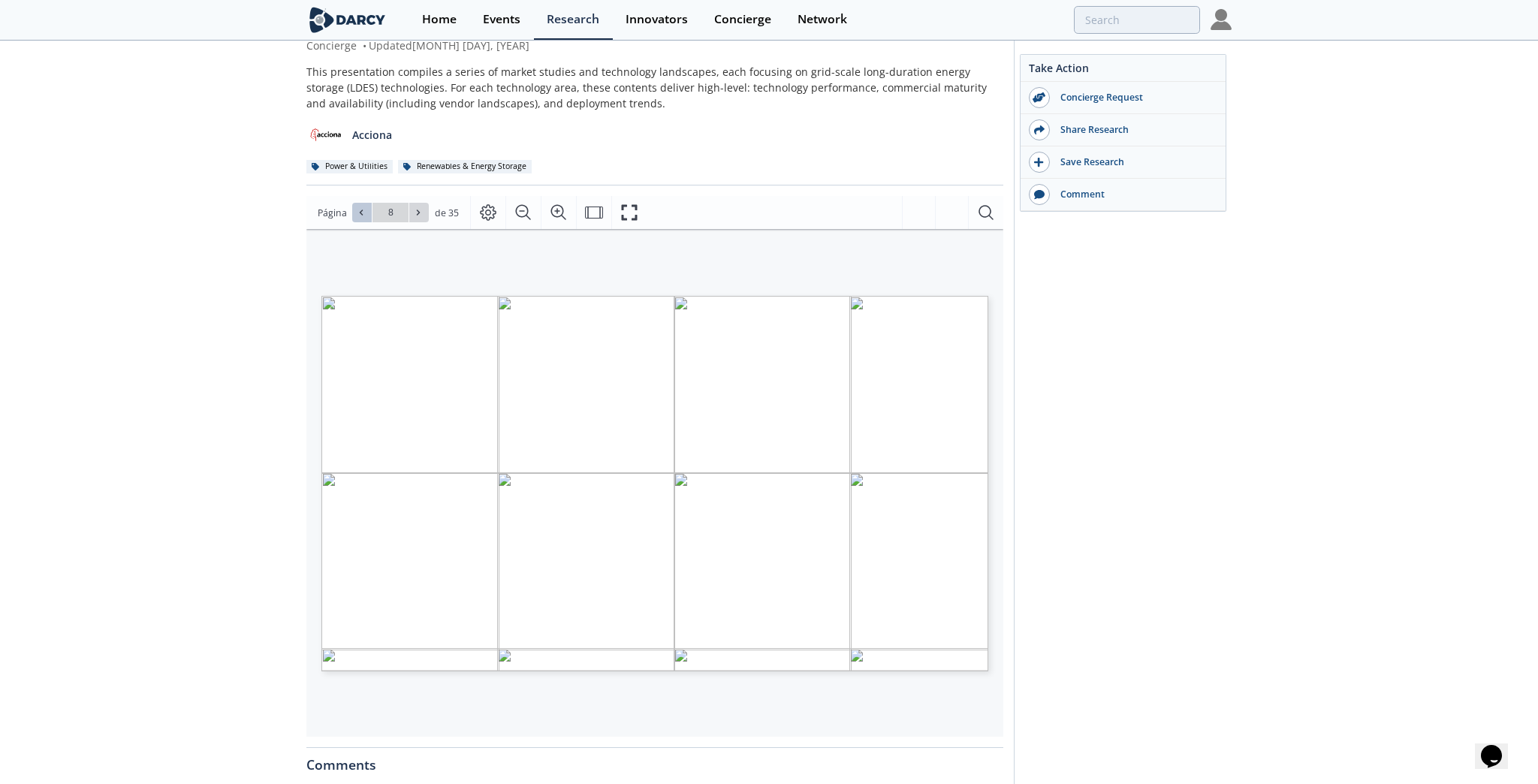click 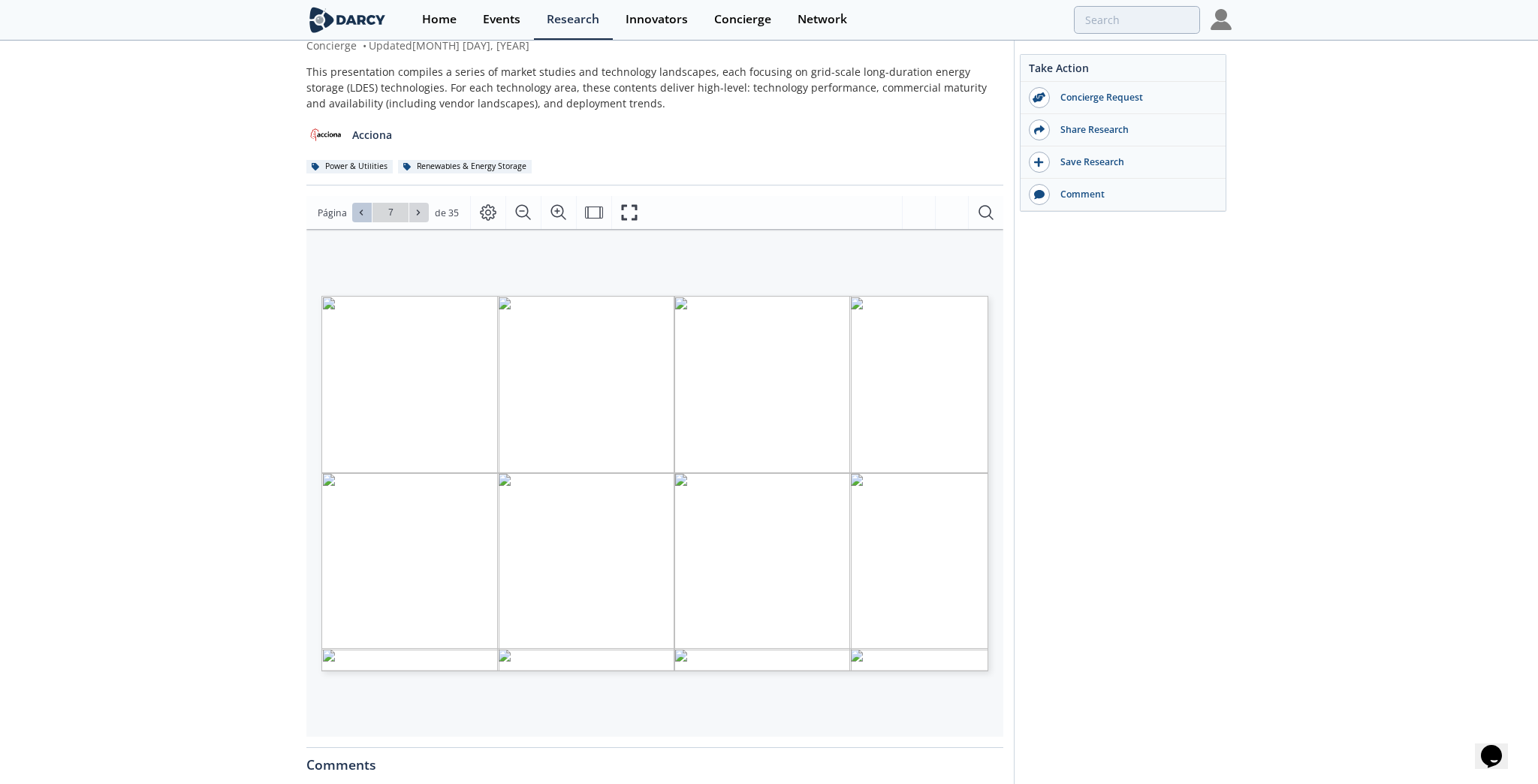 click 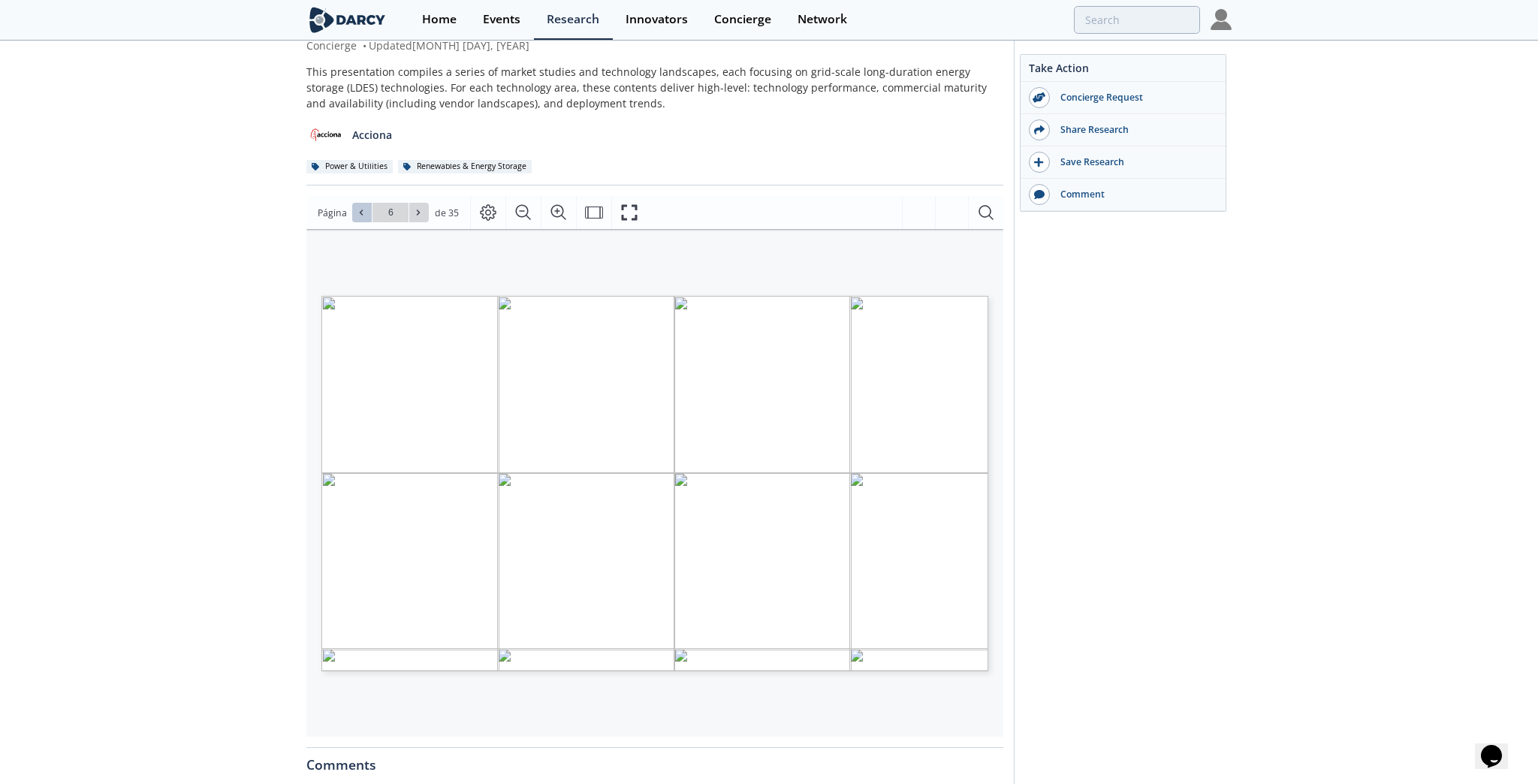 click 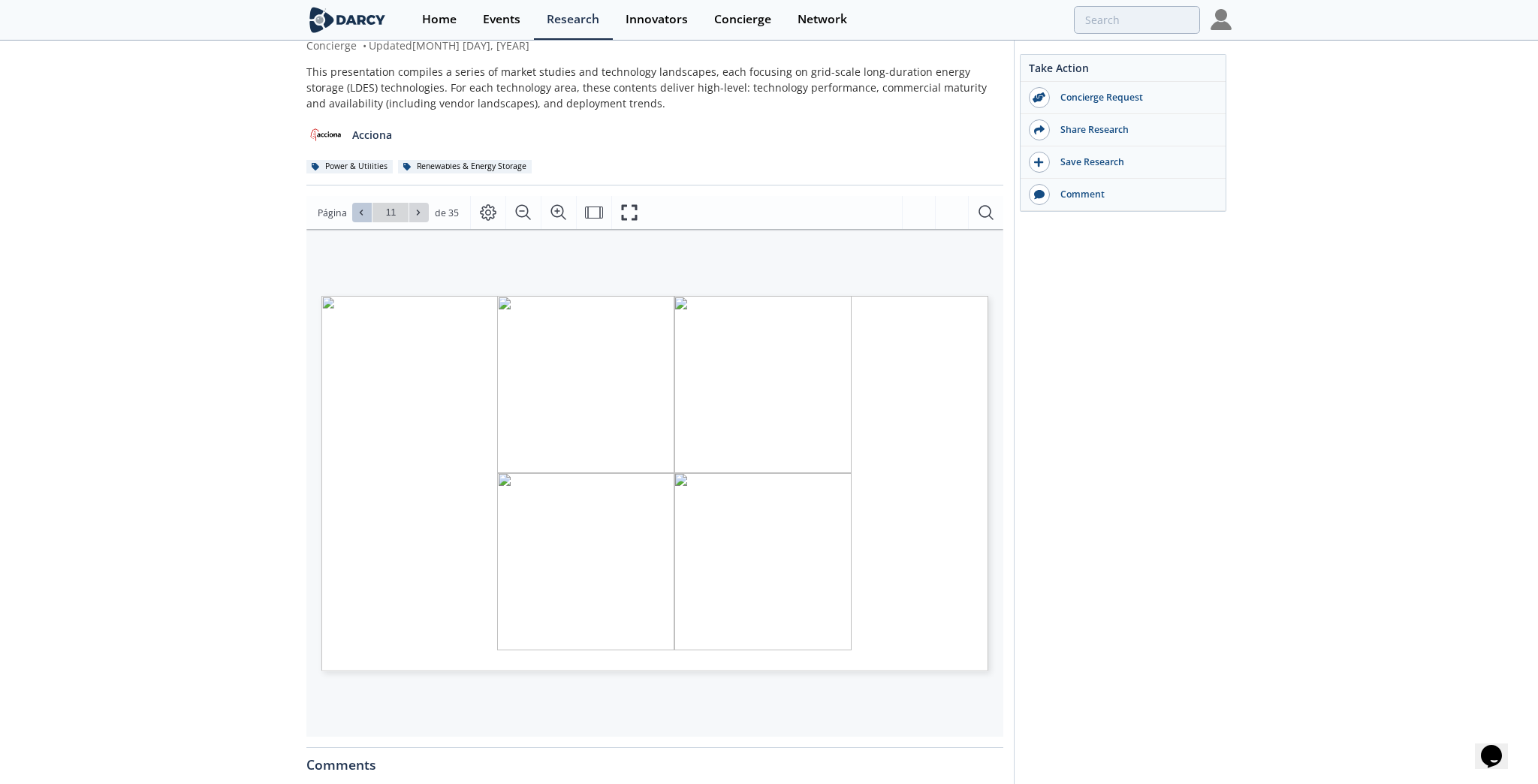 type on "12" 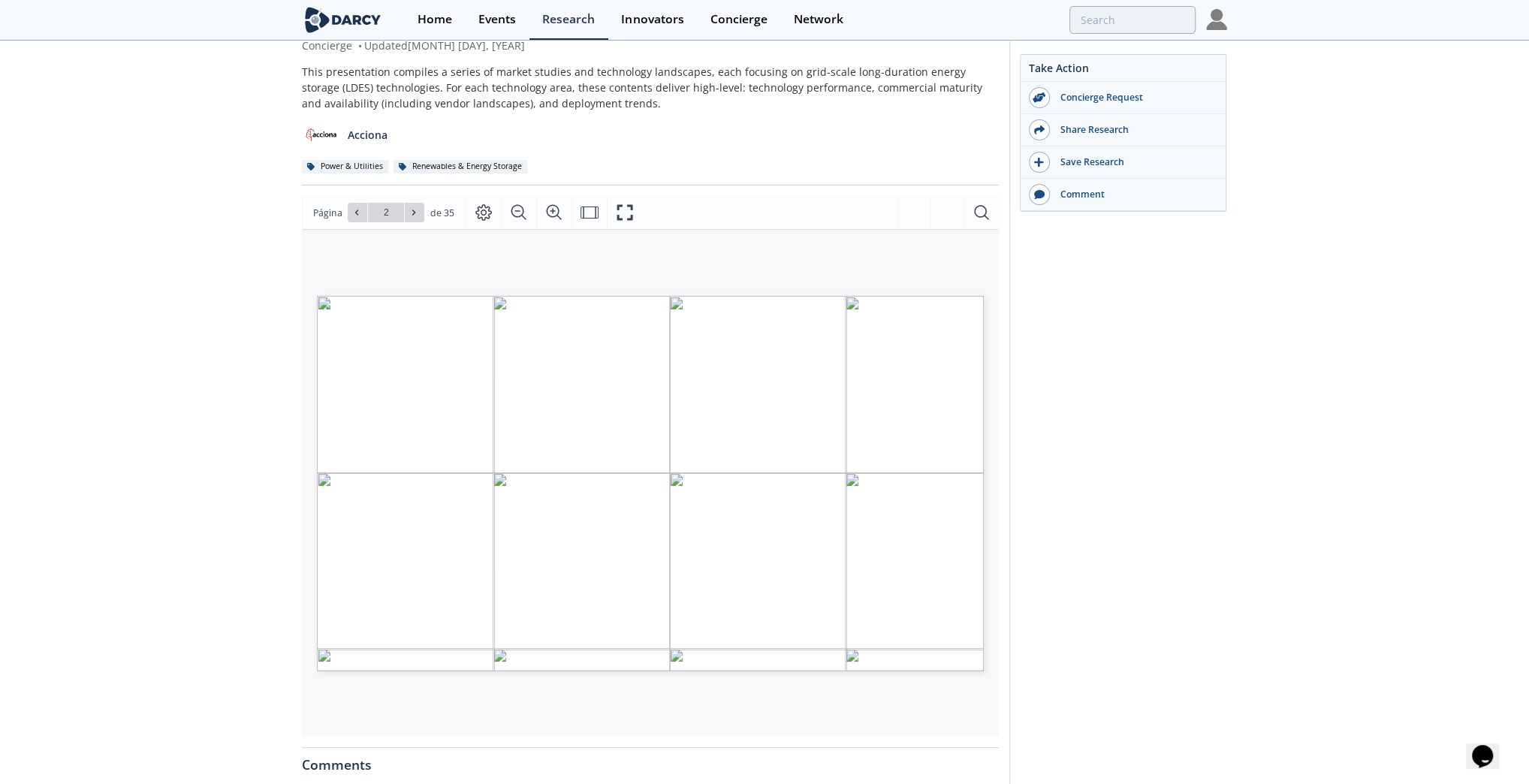 click on "Take Action
Concierge Request
Share Research
Save Research
Comment" at bounding box center (1118, 523) 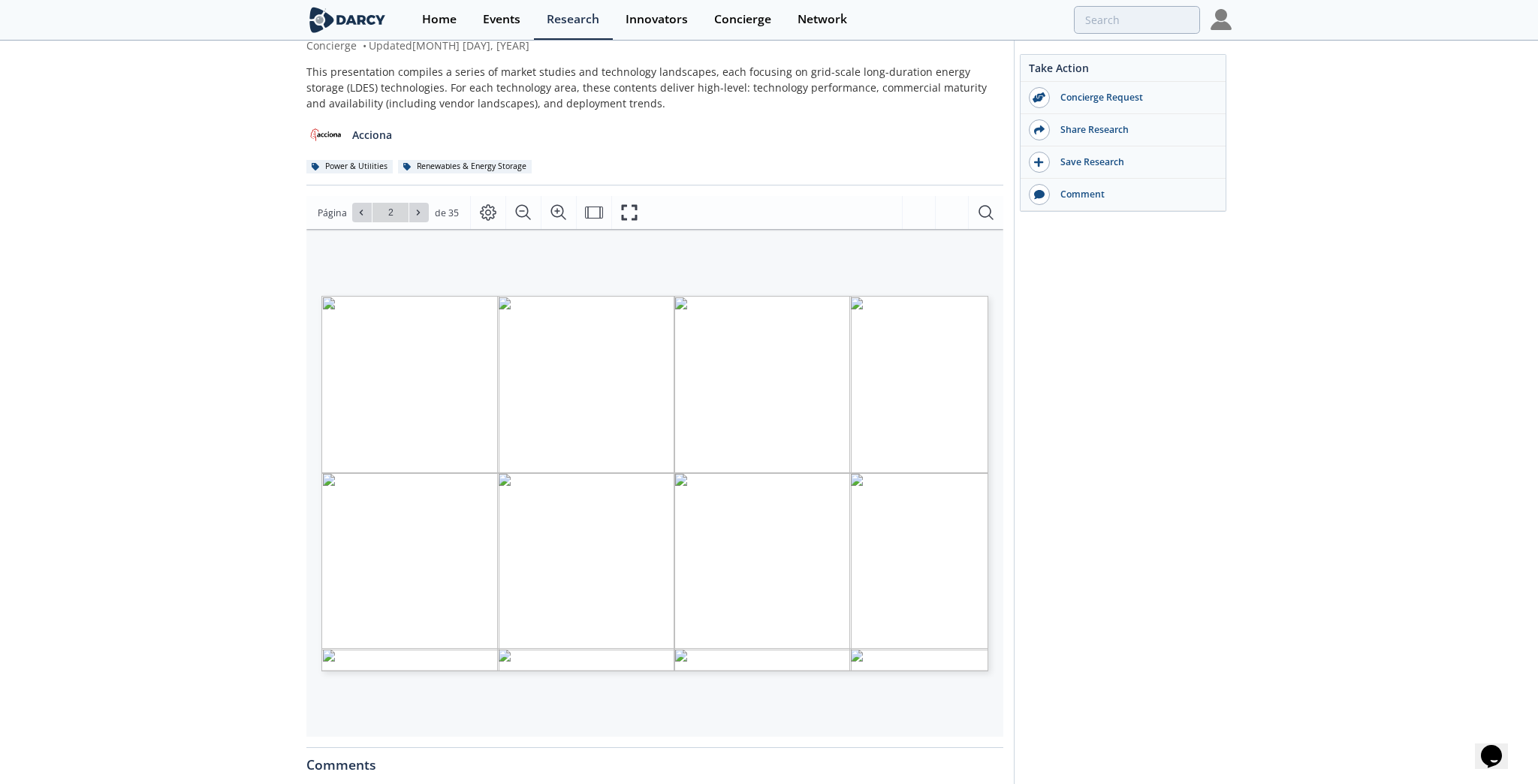 click on "2" at bounding box center [391, 213] 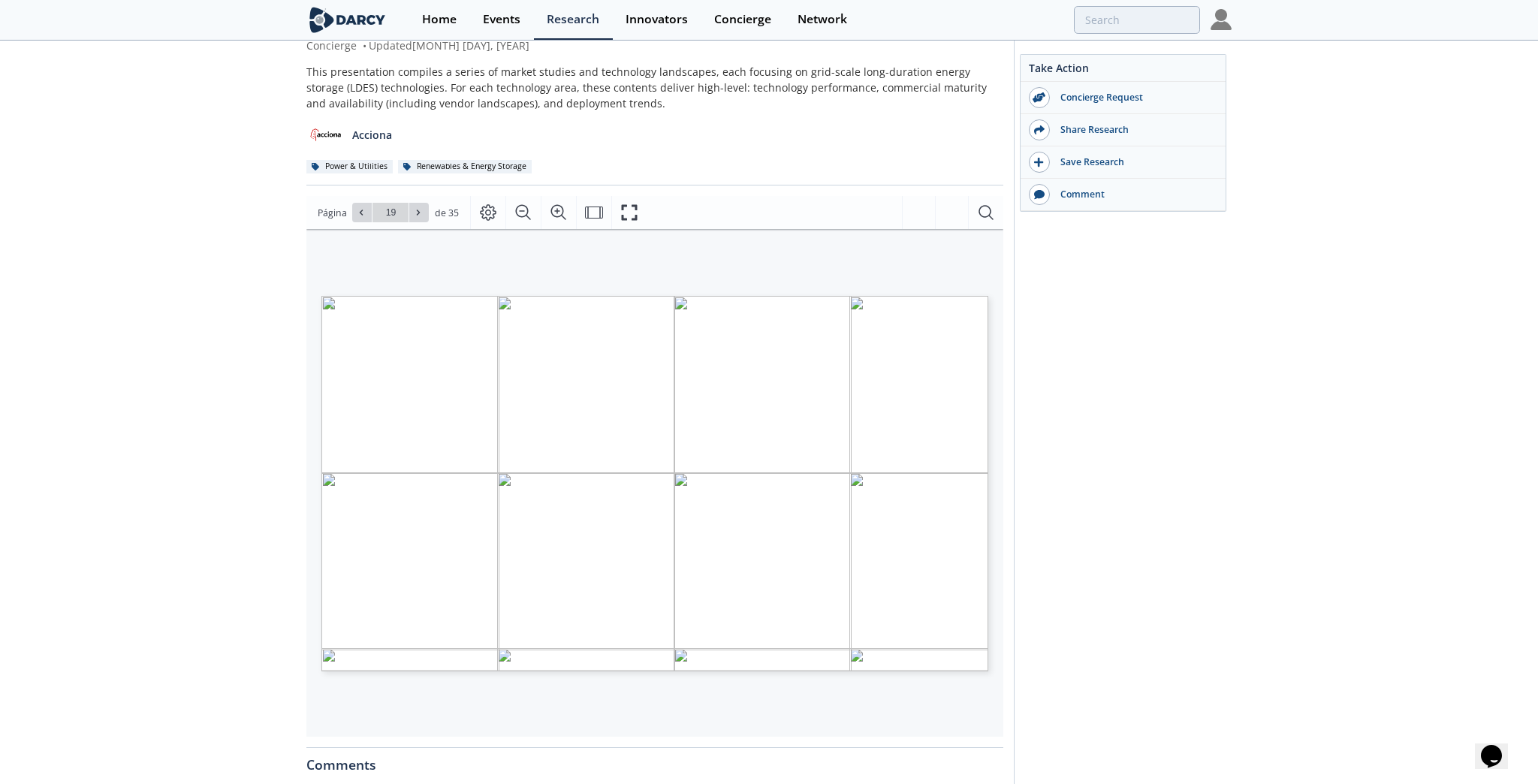type on "19" 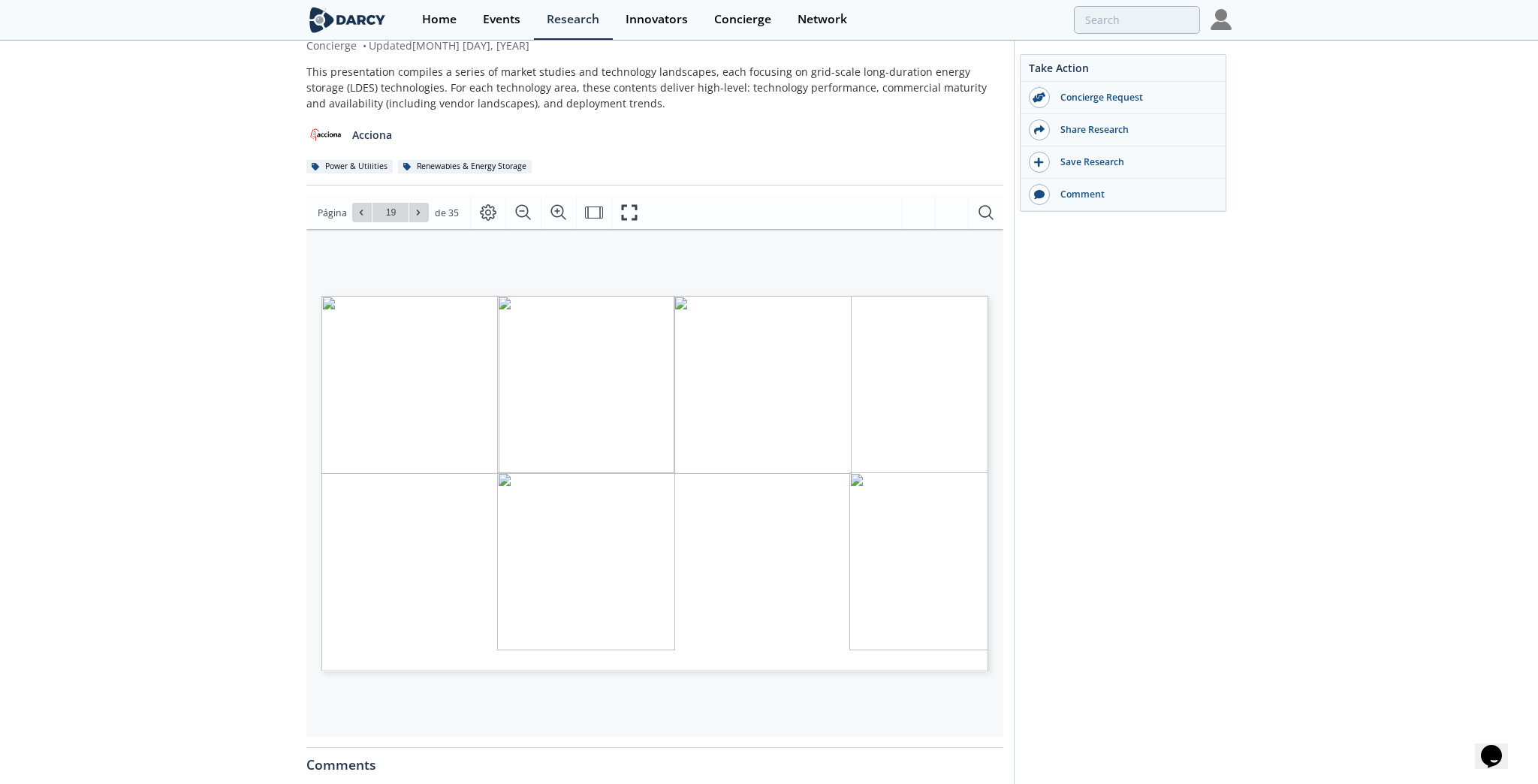 type on "20" 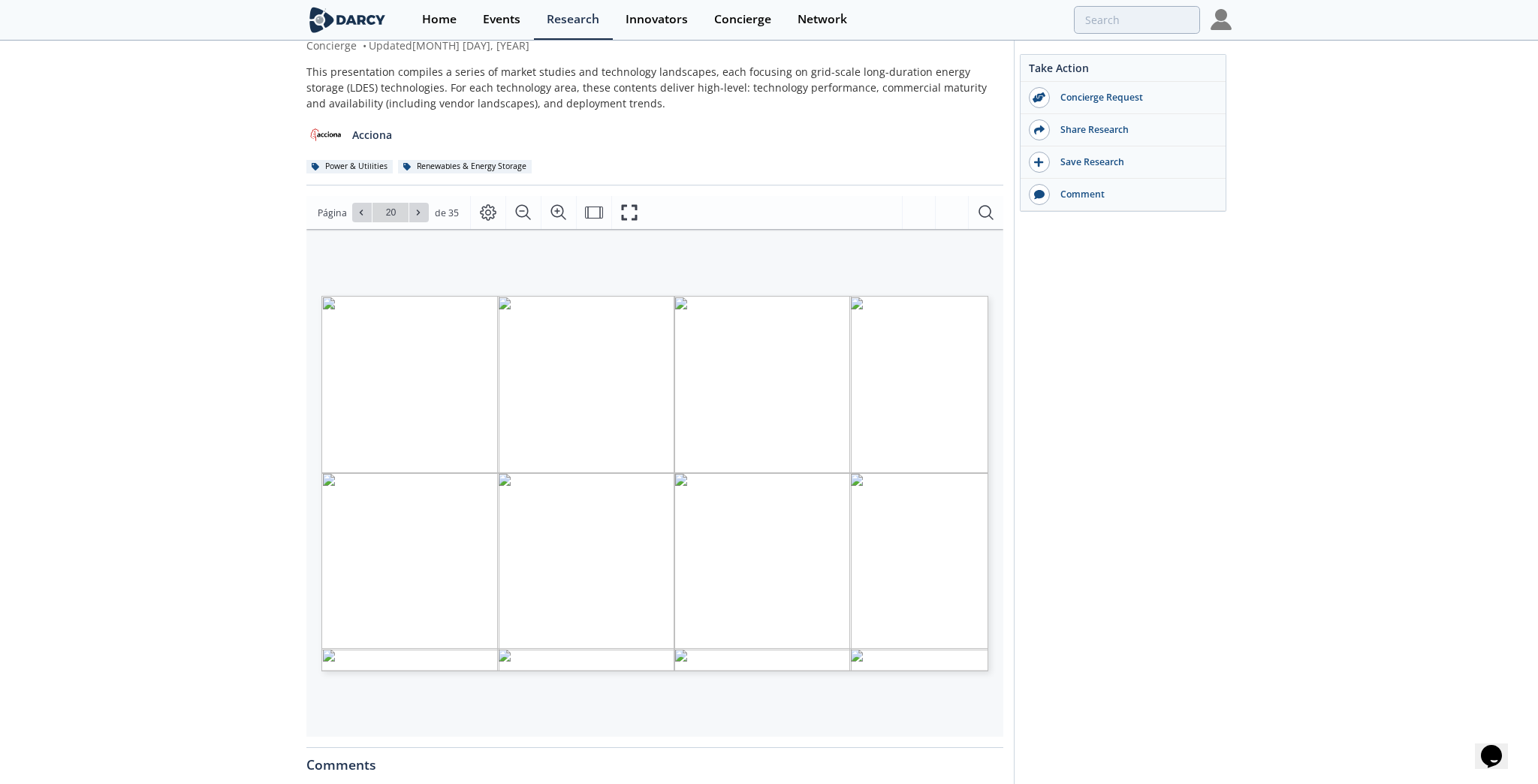 click on "High-temp Heat" at bounding box center [871, 421] 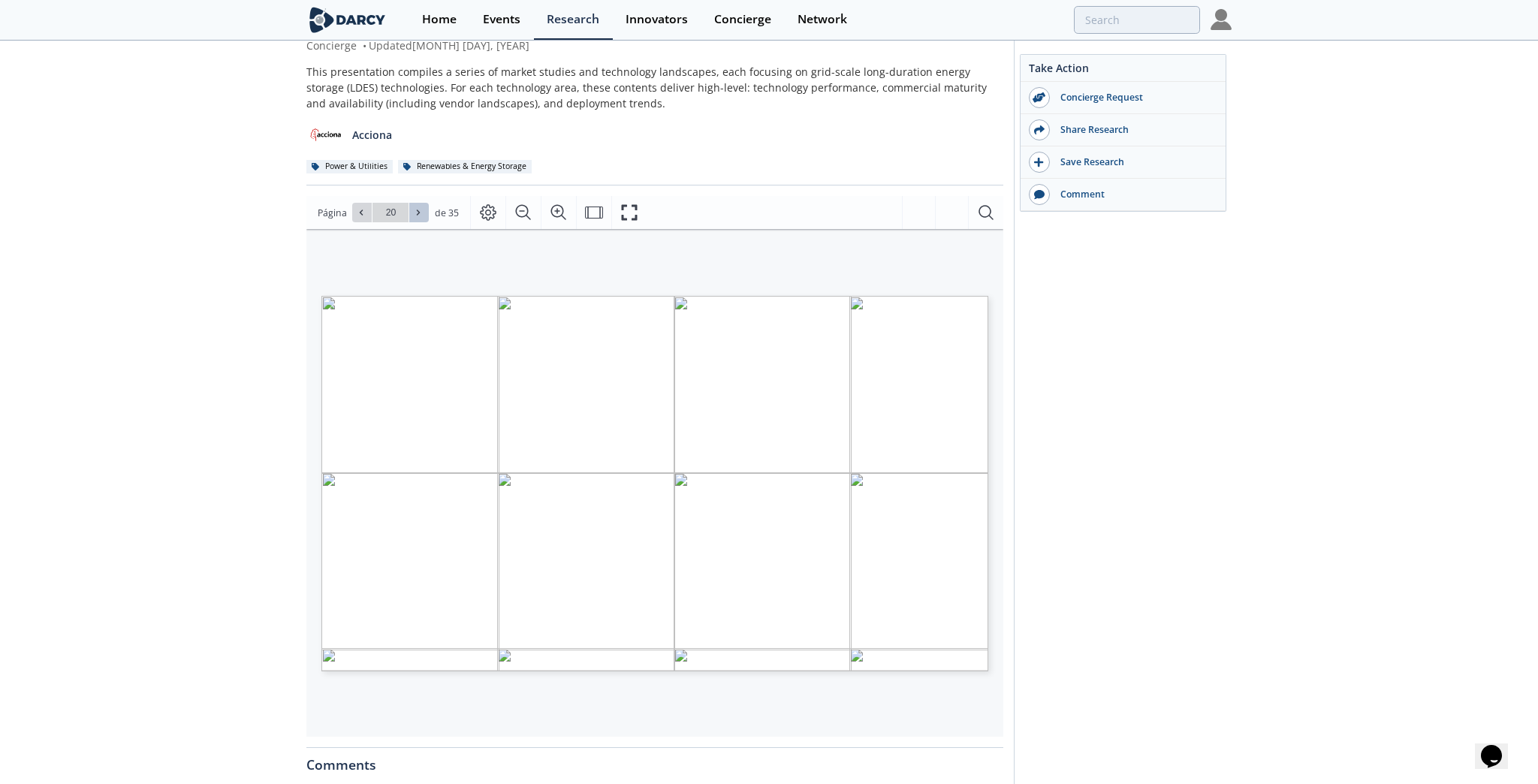 click 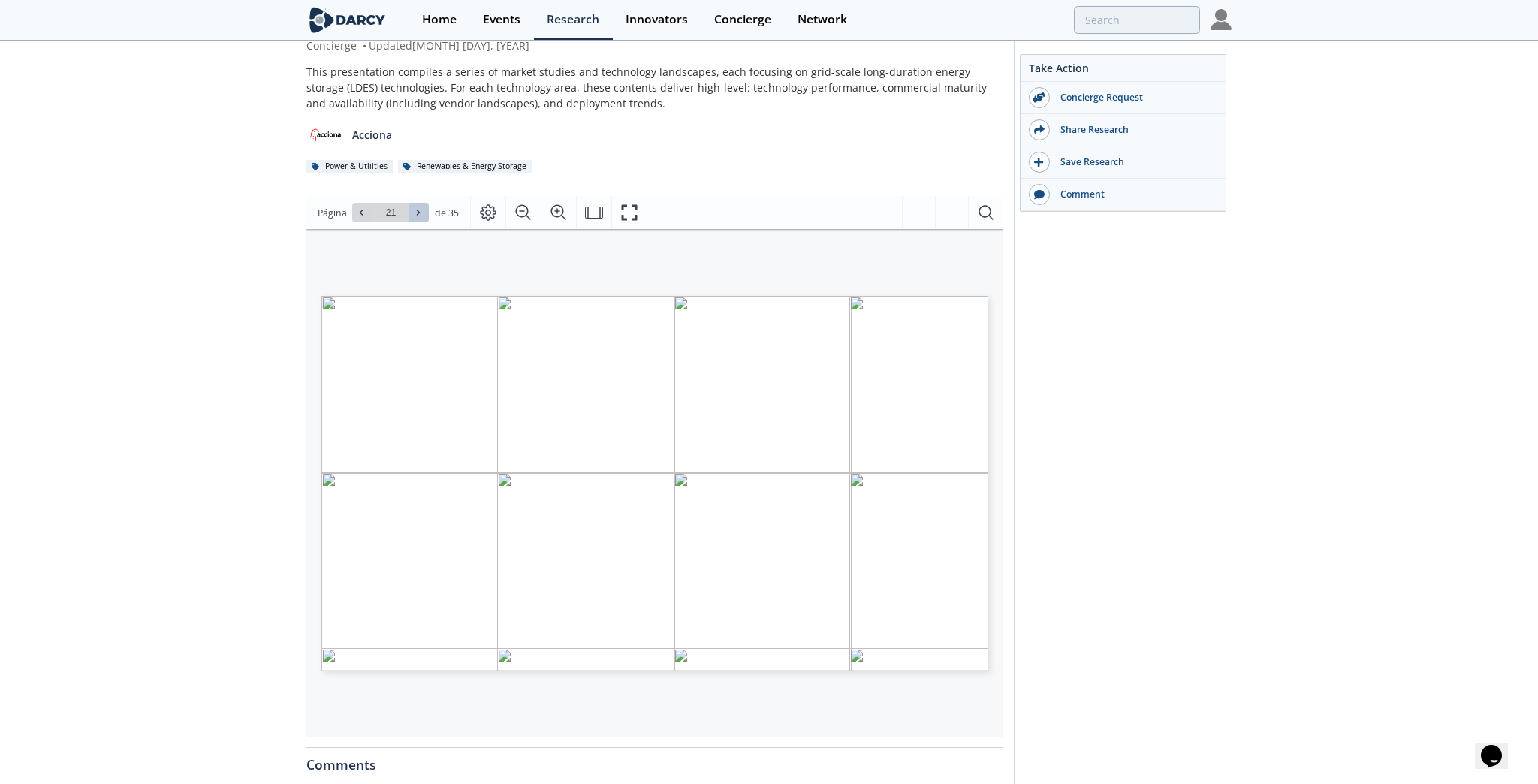 click 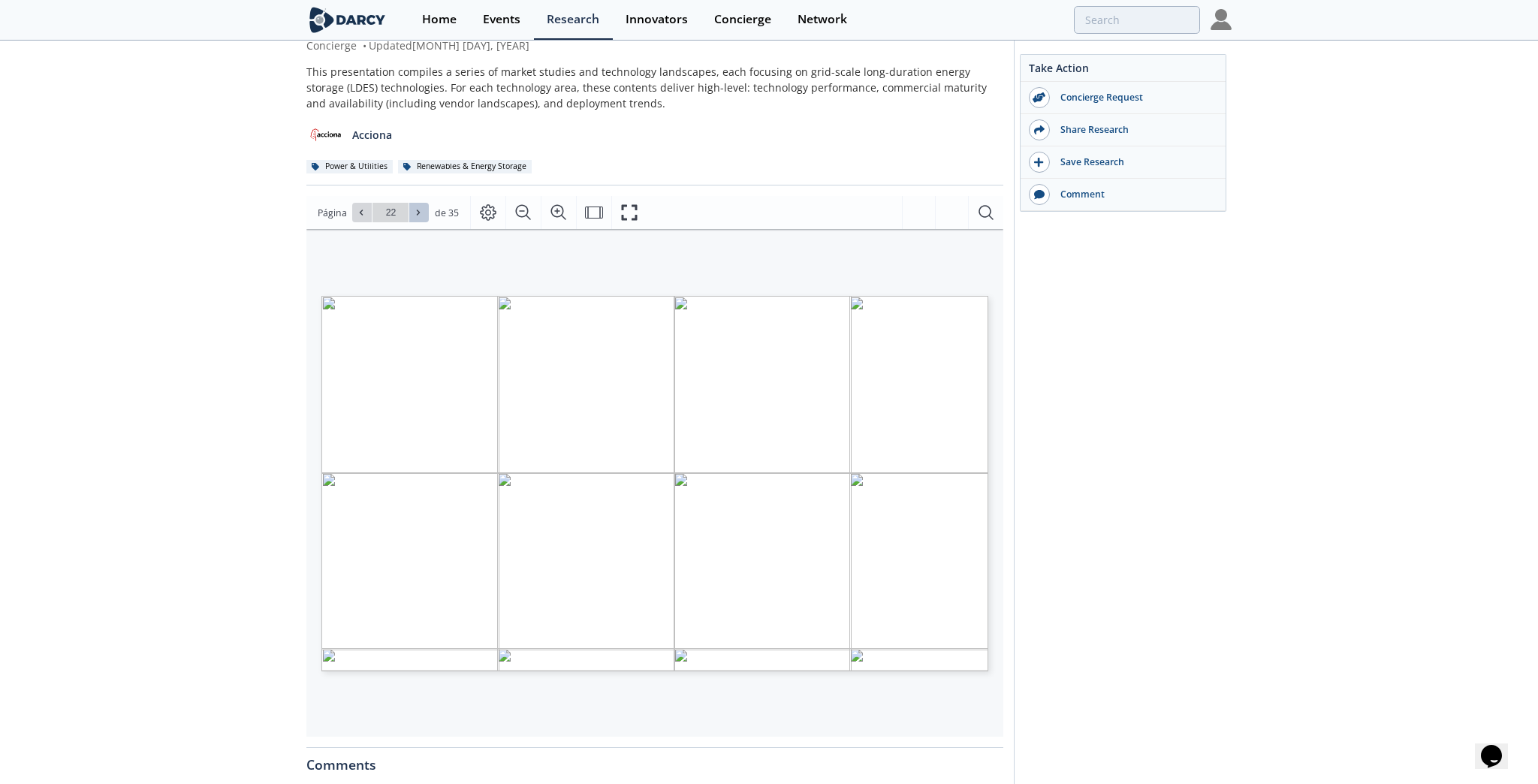 click 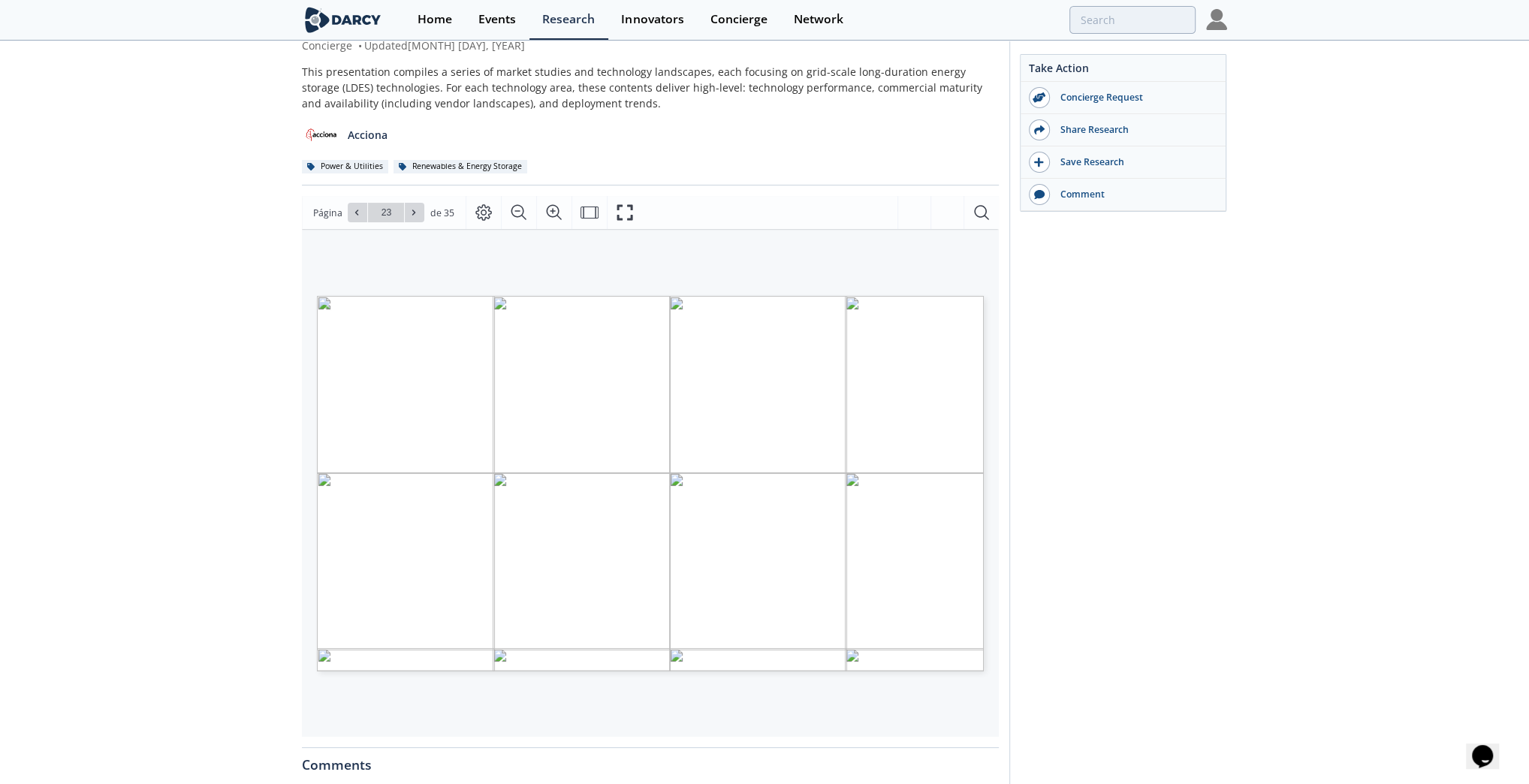 click on "Take Action
Concierge Request
Share Research
Save Research
Comment" at bounding box center [1118, 523] 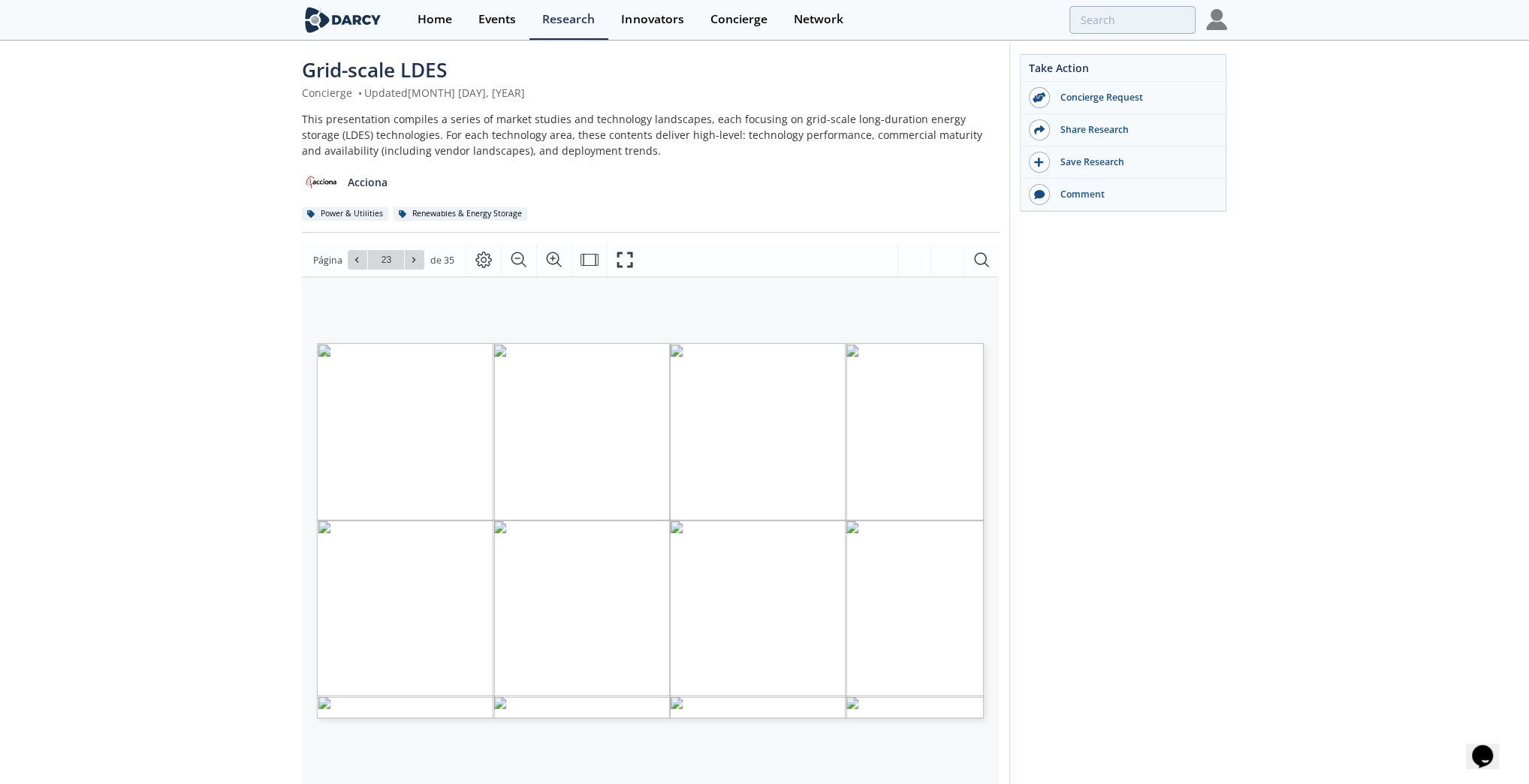 scroll, scrollTop: 0, scrollLeft: 0, axis: both 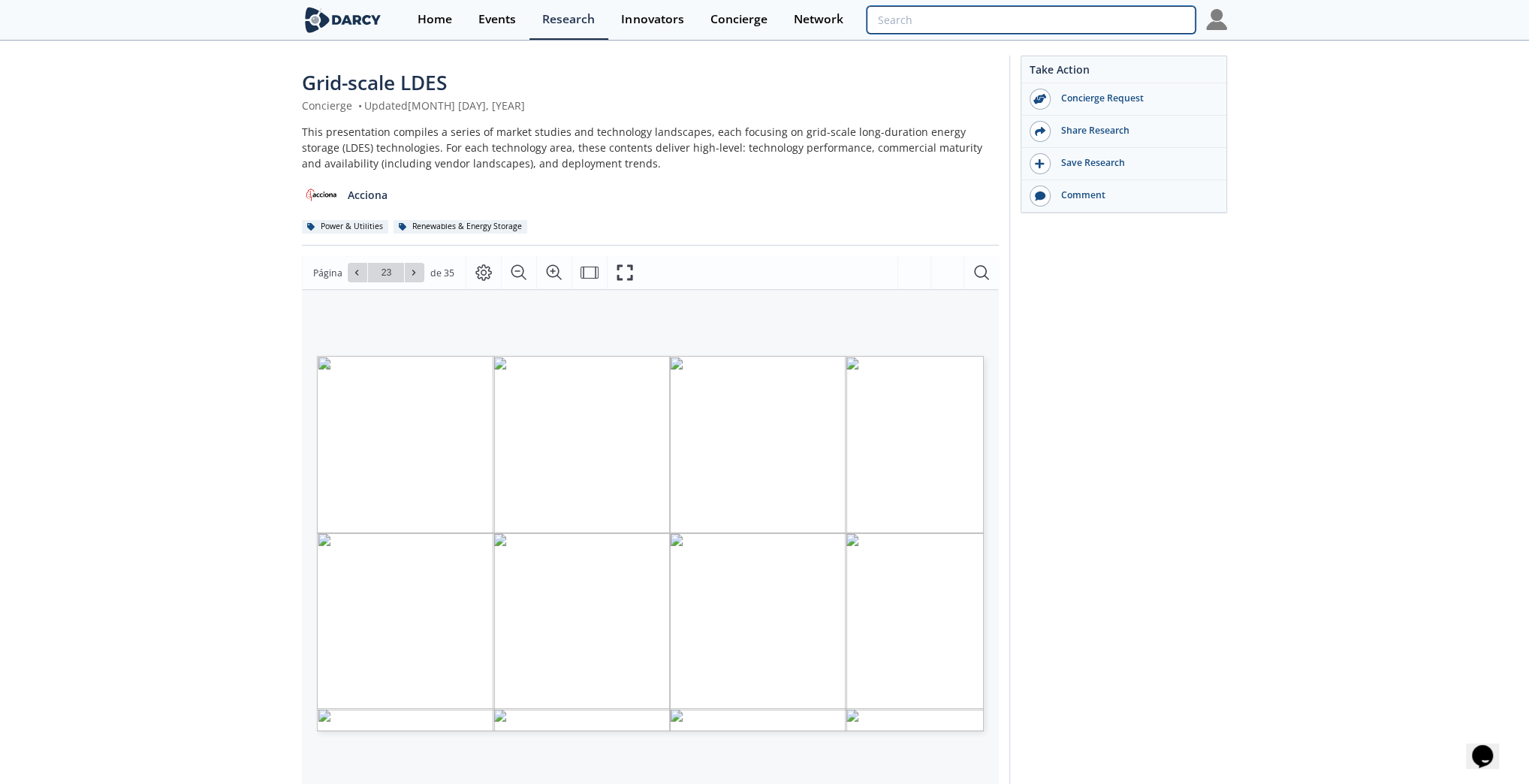 click at bounding box center (1031, 20) 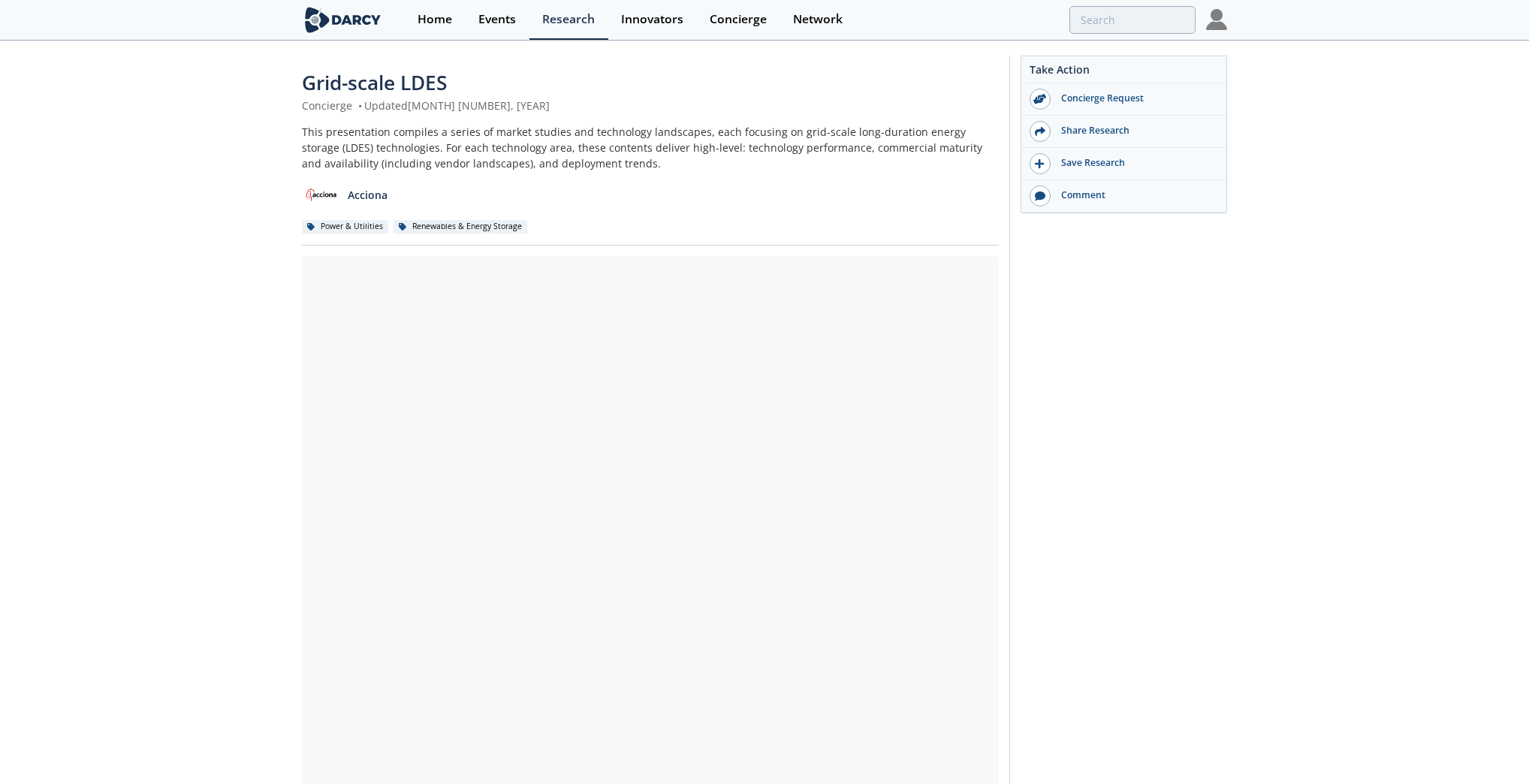 scroll, scrollTop: 0, scrollLeft: 0, axis: both 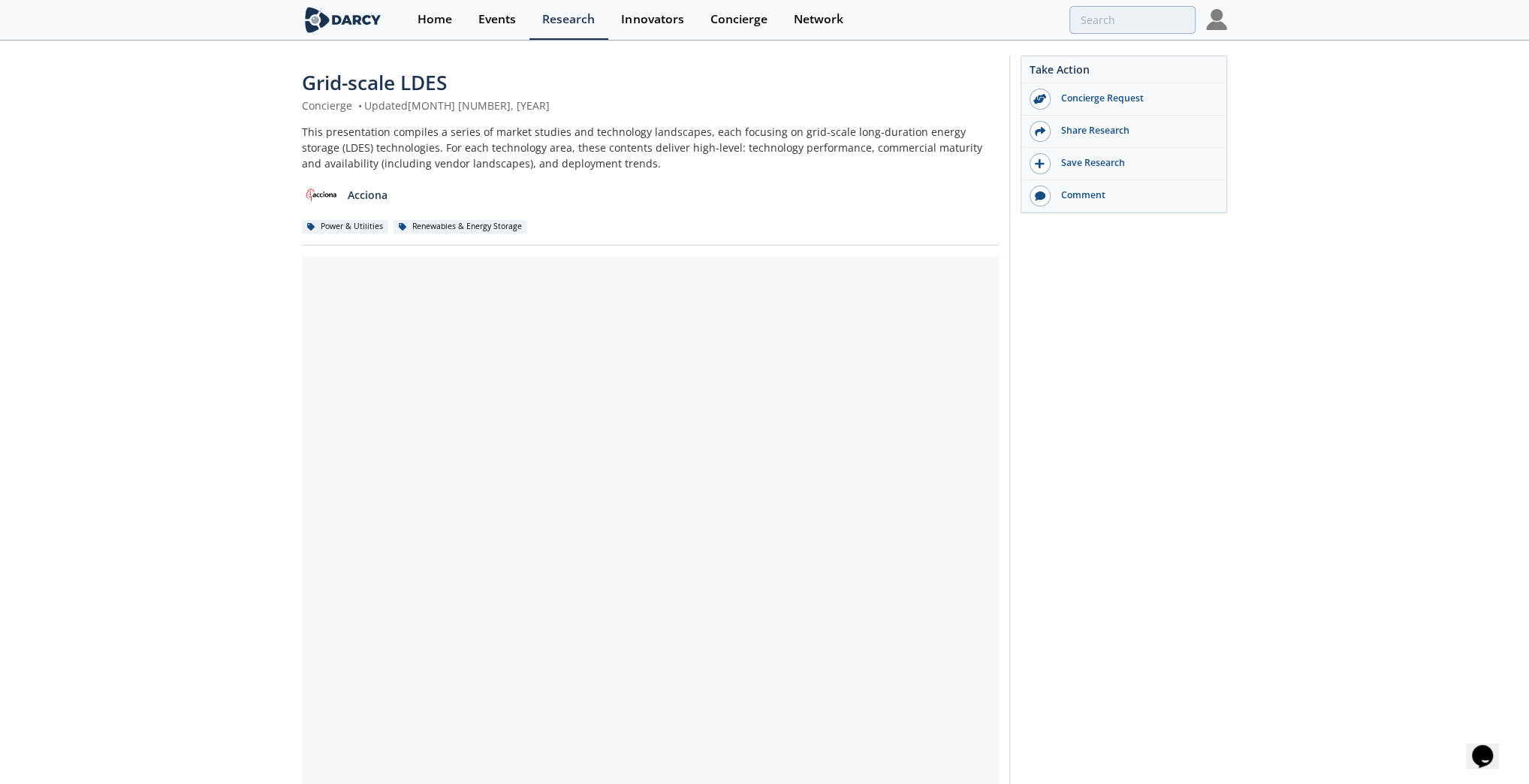 click on "Grid-scale LDES
Concierge
•
Updated  July 16, 2025
This presentation compiles a series of market studies and technology landscapes, each focusing on grid-scale long-duration energy storage (LDES) technologies. For each technology area, these contents deliver high-level: technology performance, commercial maturity and availability (including vendor landscapes), and deployment trends.
Acciona
Power & Utilities" 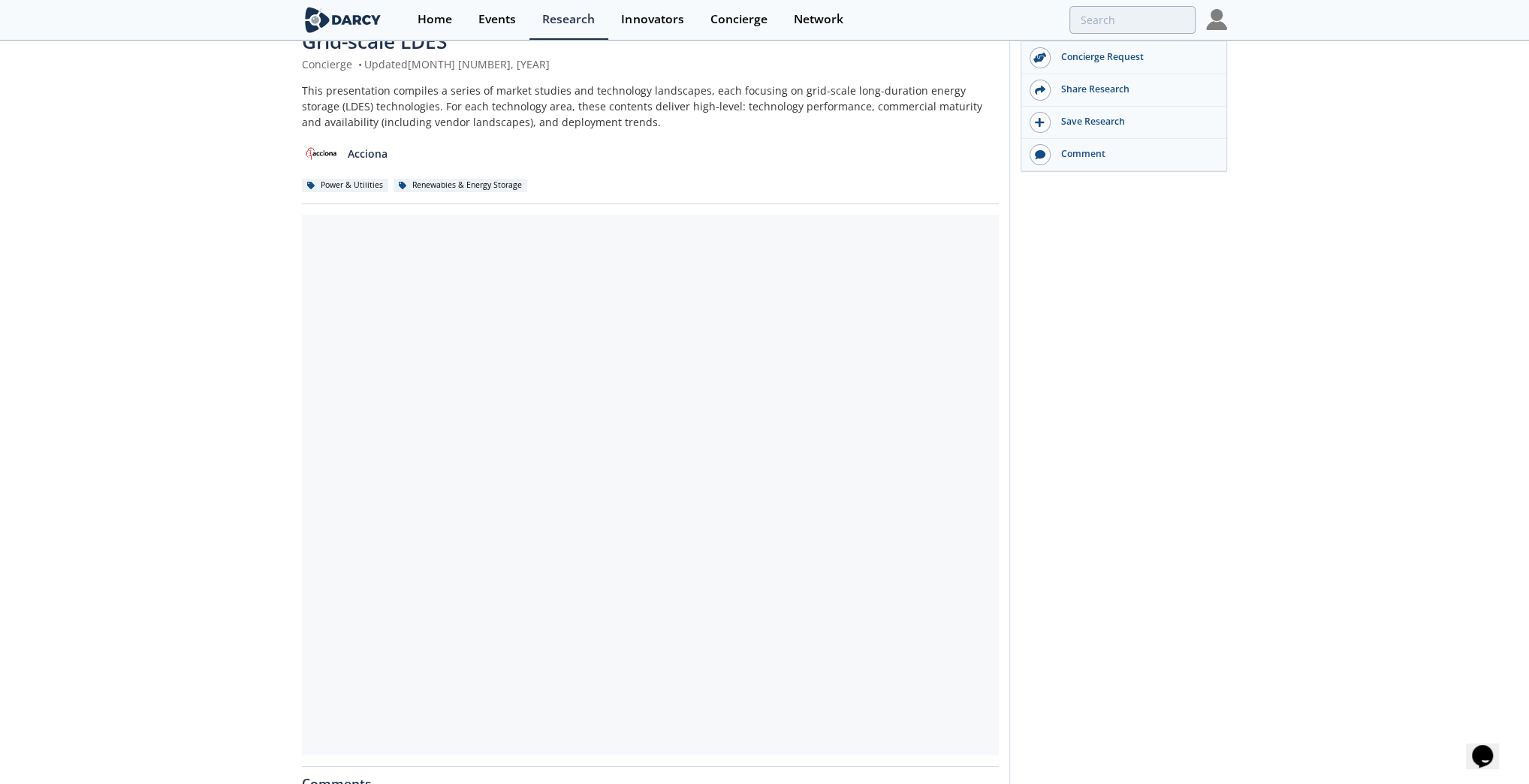 scroll, scrollTop: 60, scrollLeft: 0, axis: vertical 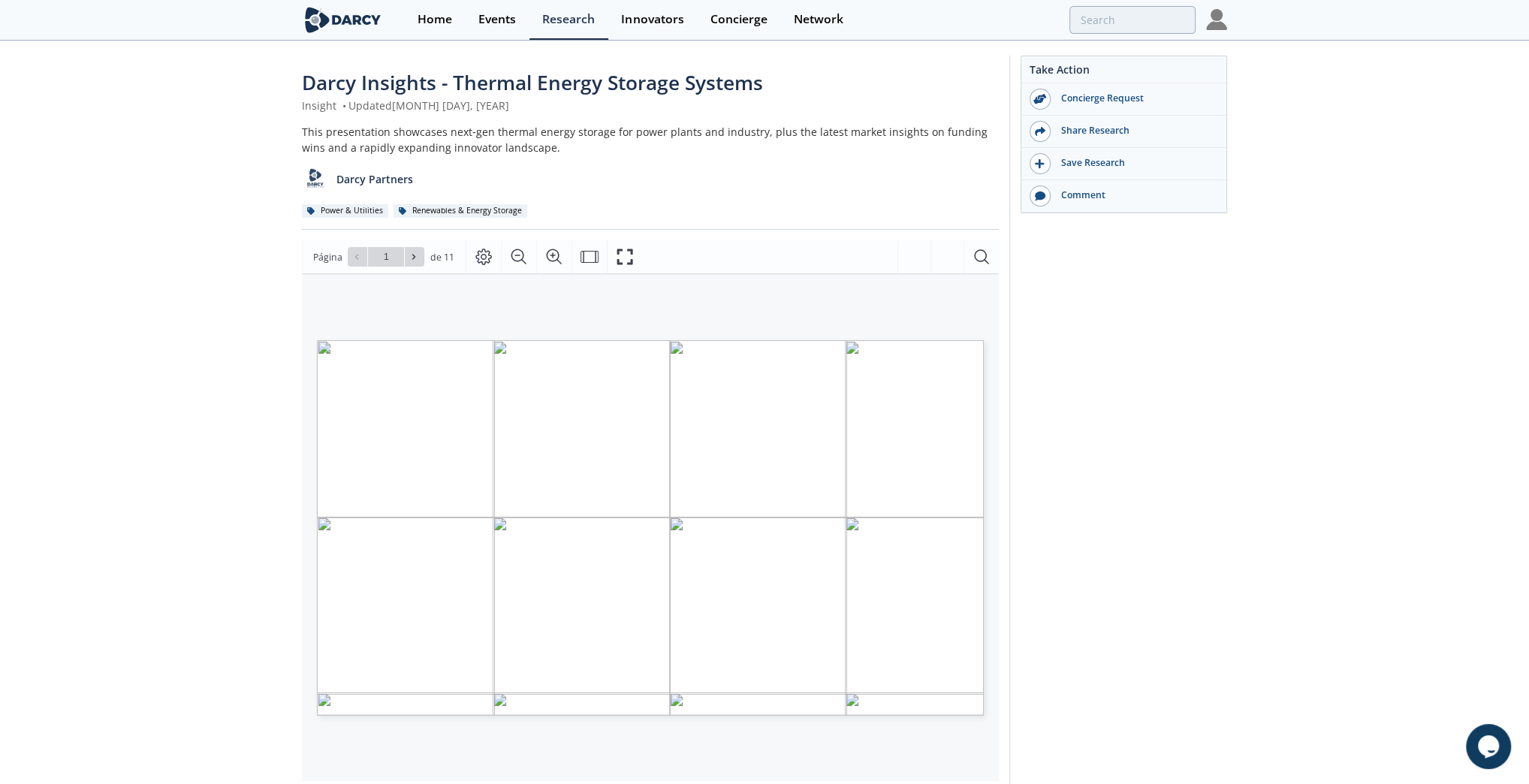 click on "Take Action
Concierge Request
Share Research
Save Research
Comment" at bounding box center [1118, 574] 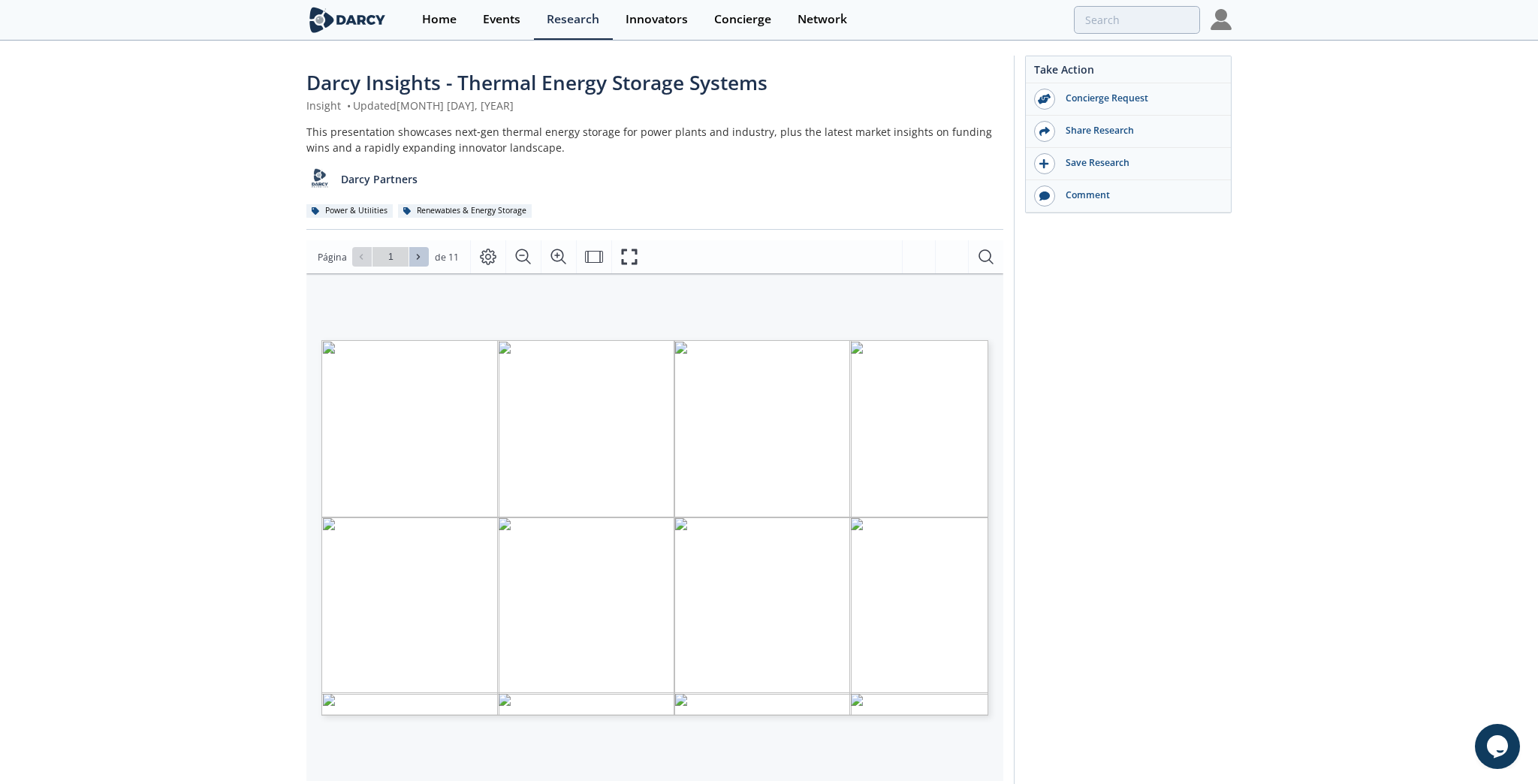 click at bounding box center [419, 257] 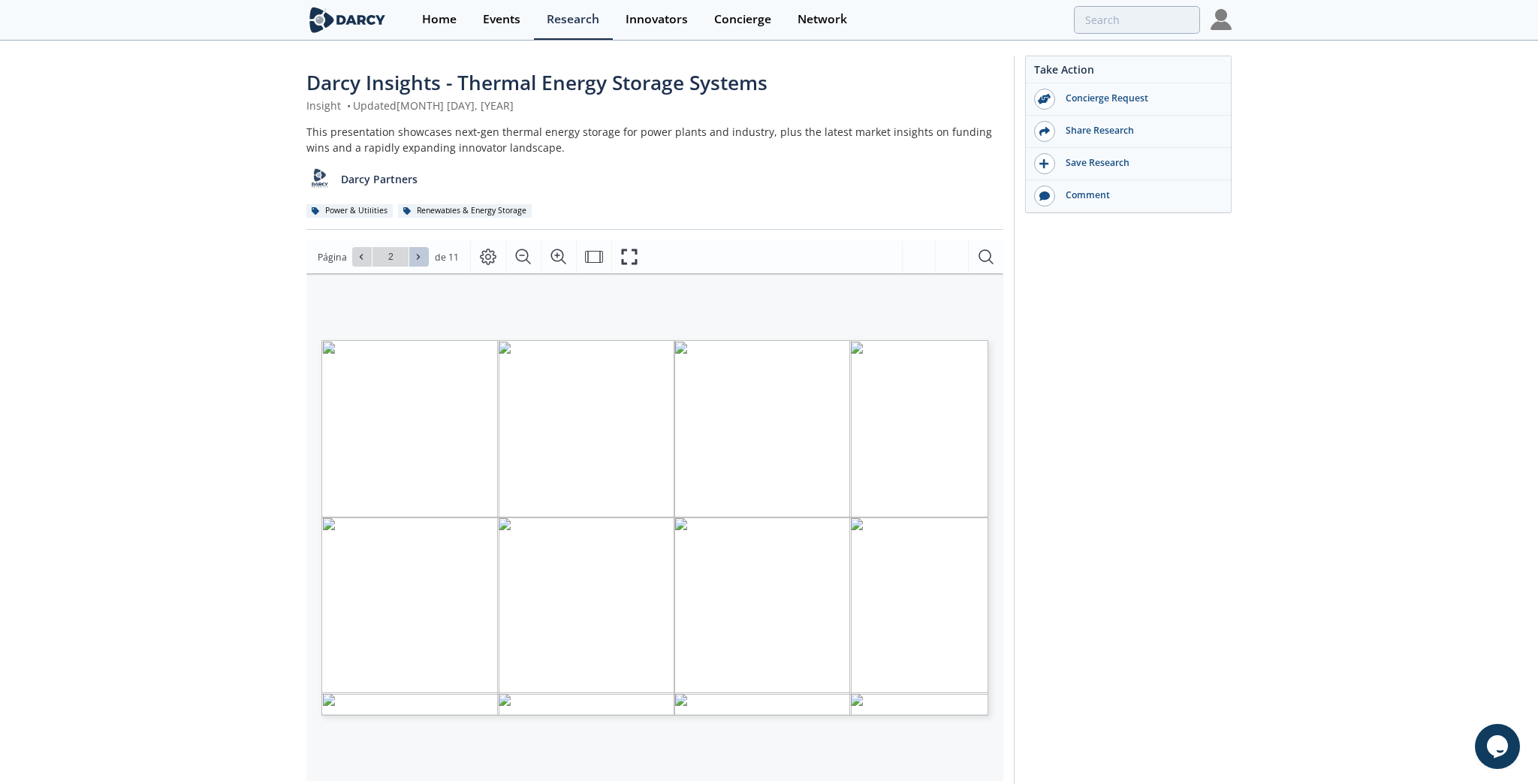 click 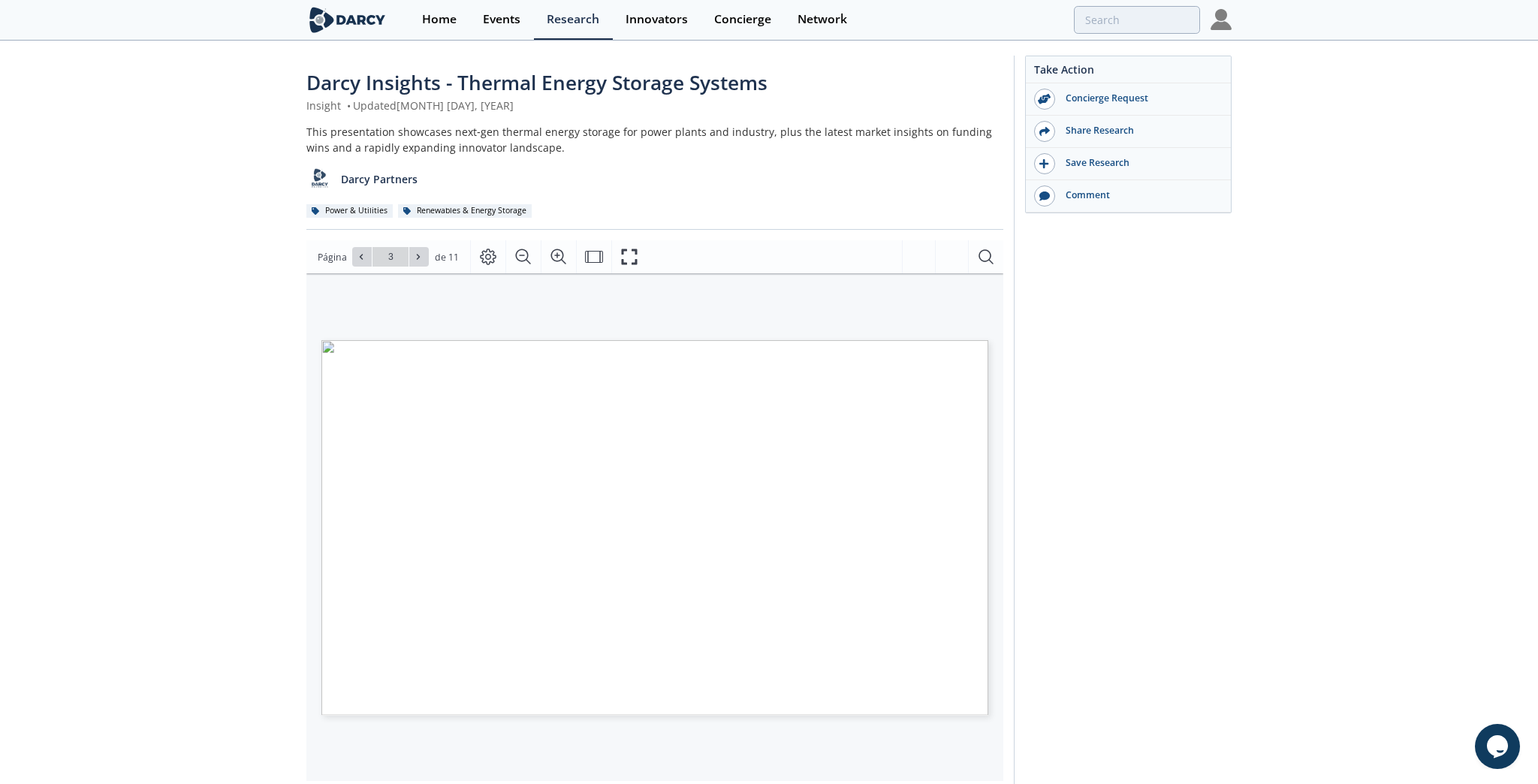 click 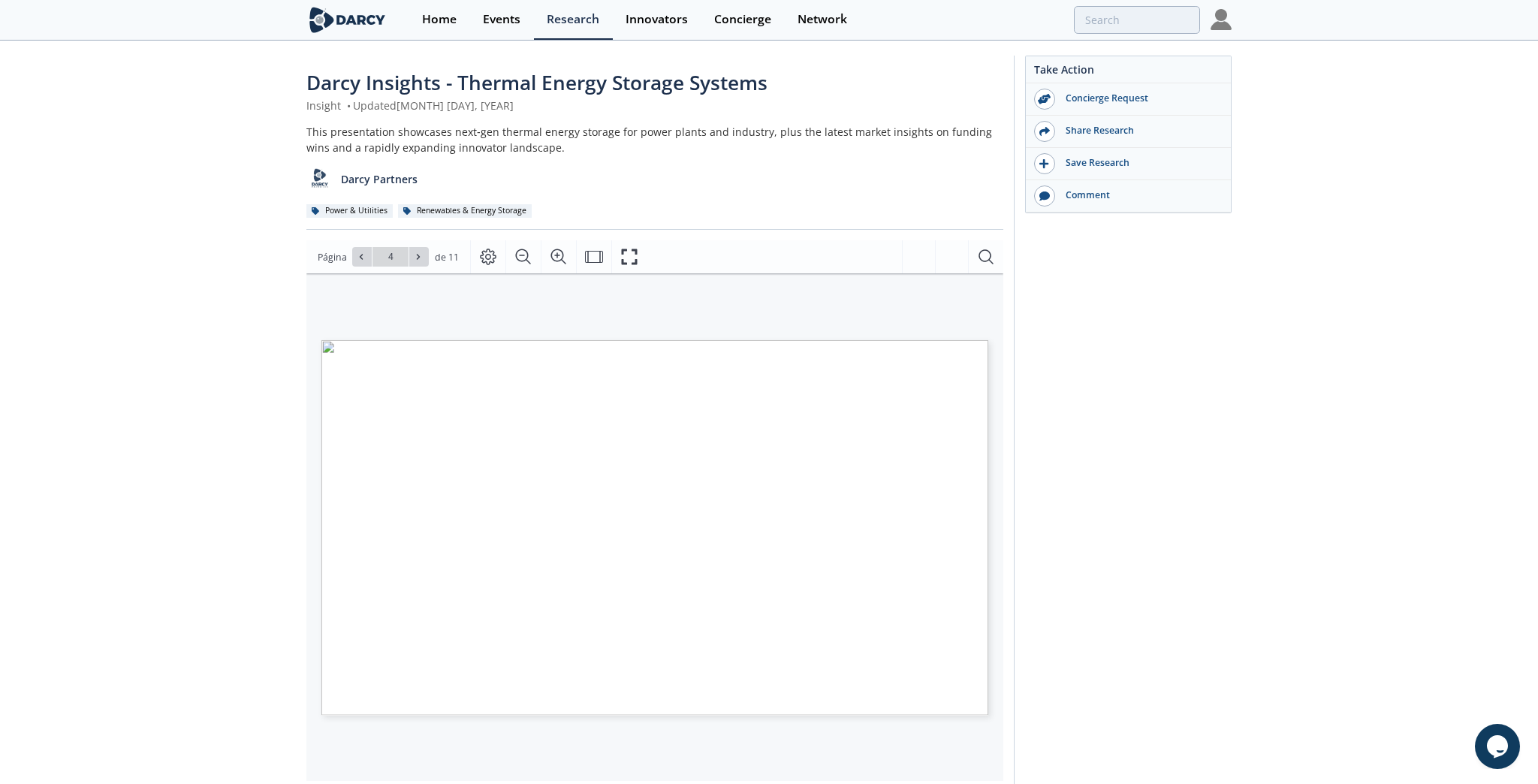 click 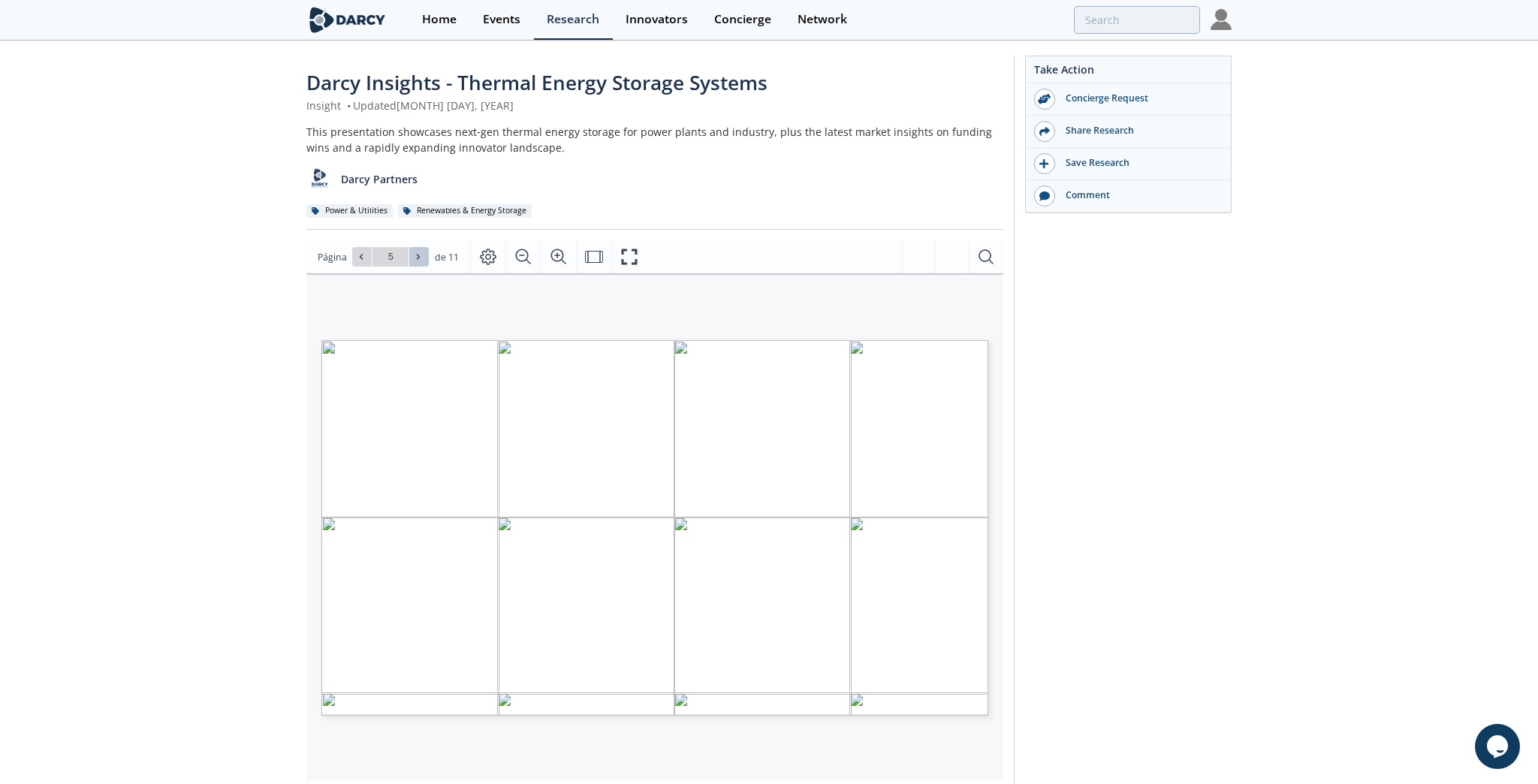 click 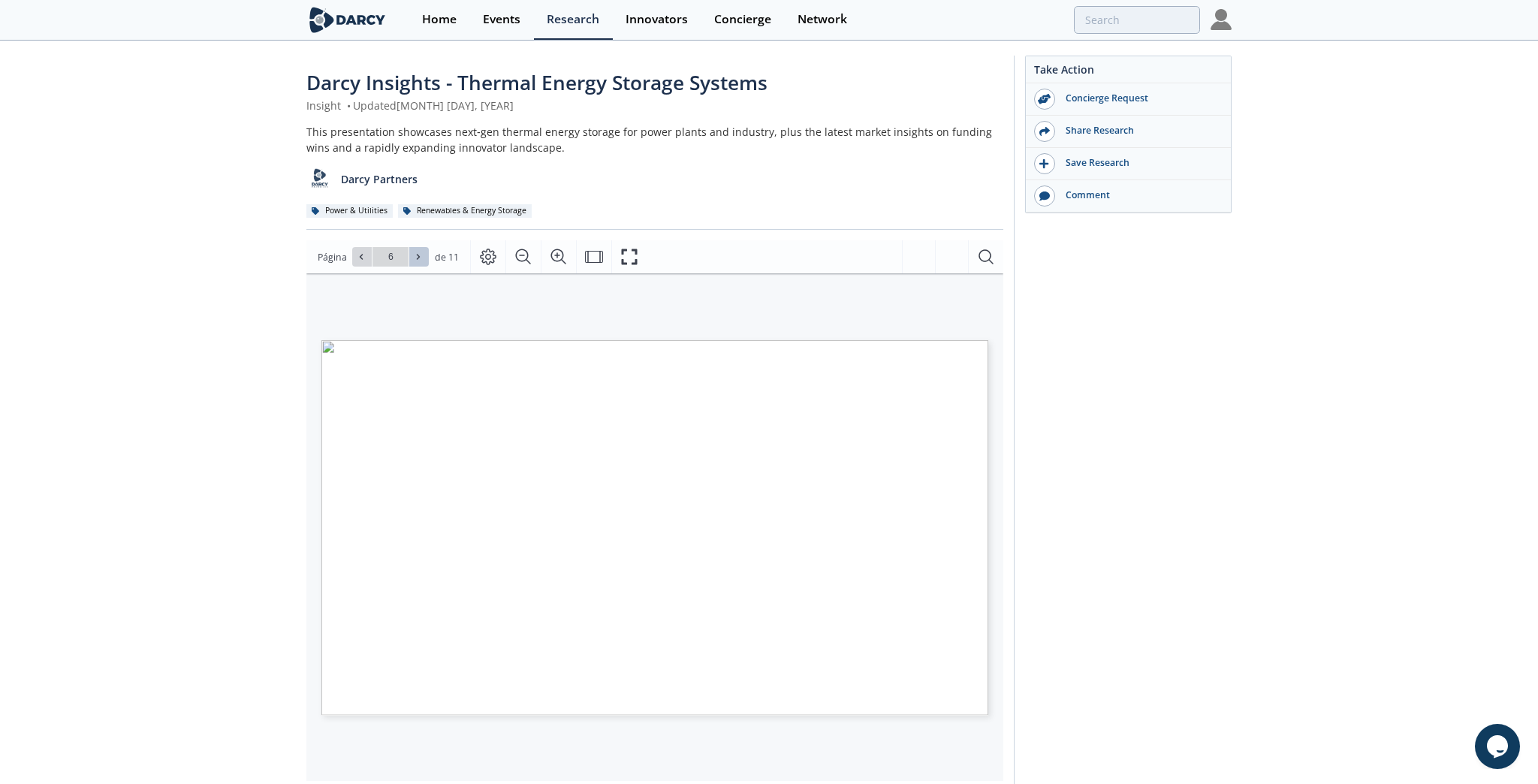click 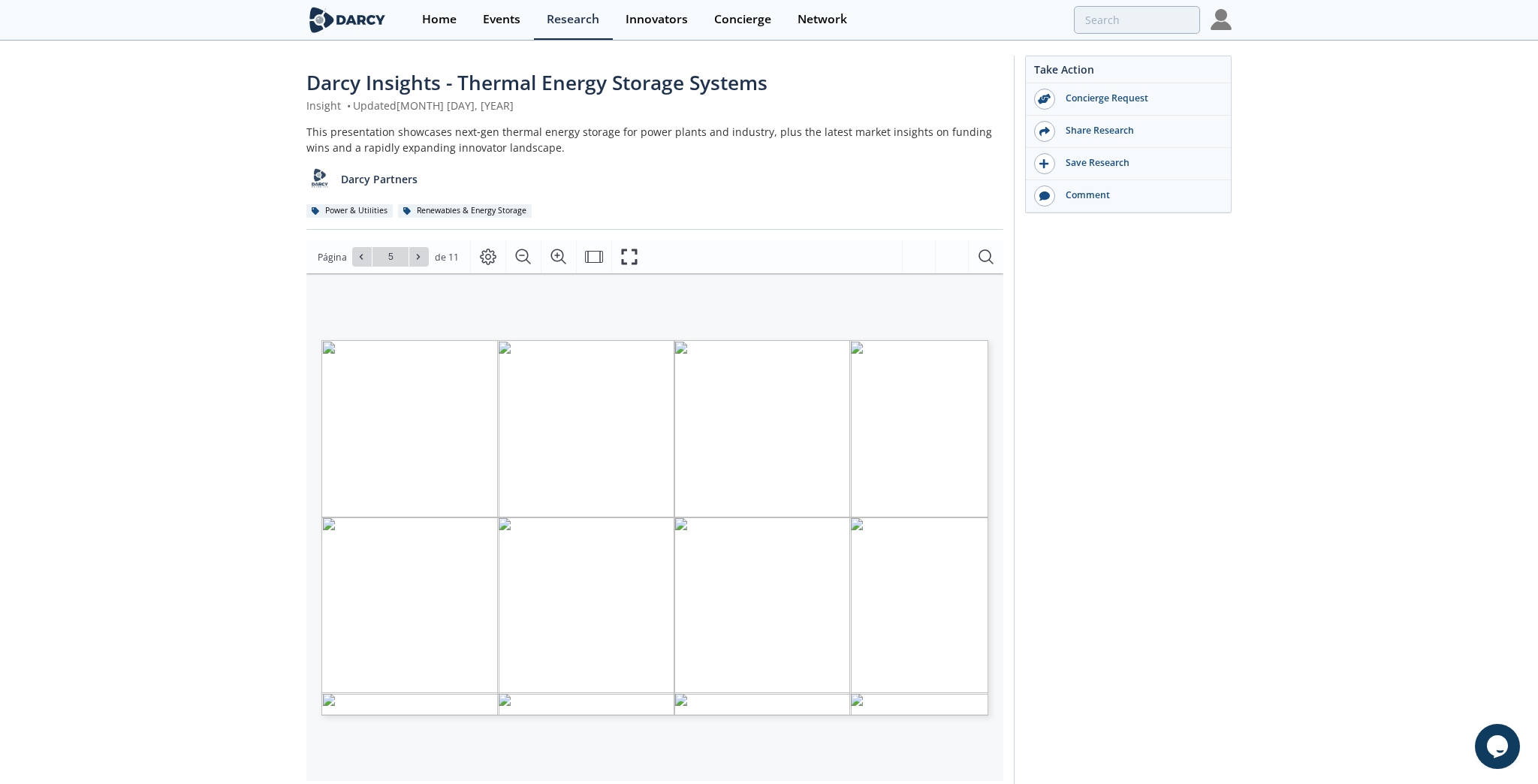 type on "6" 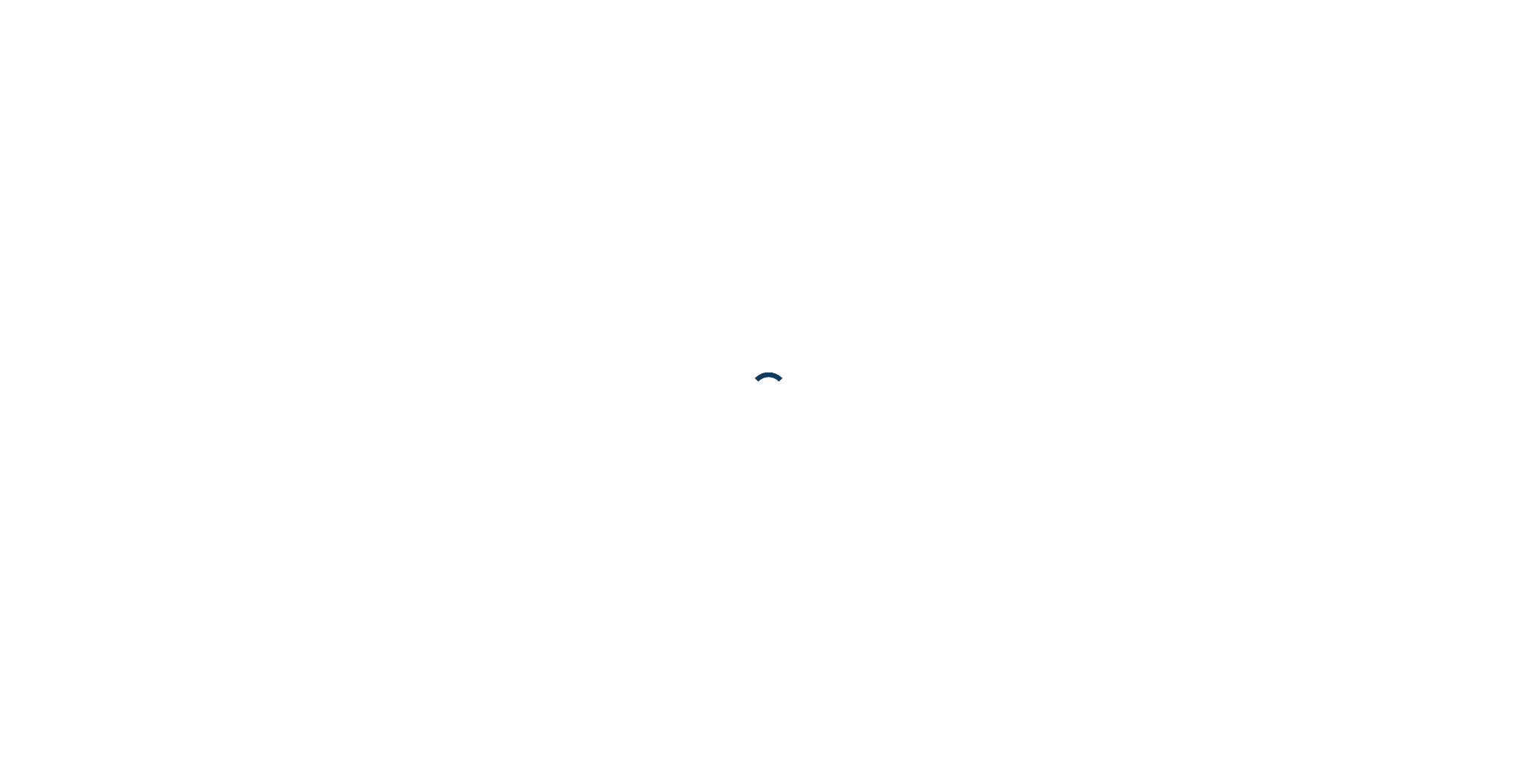 scroll, scrollTop: 0, scrollLeft: 0, axis: both 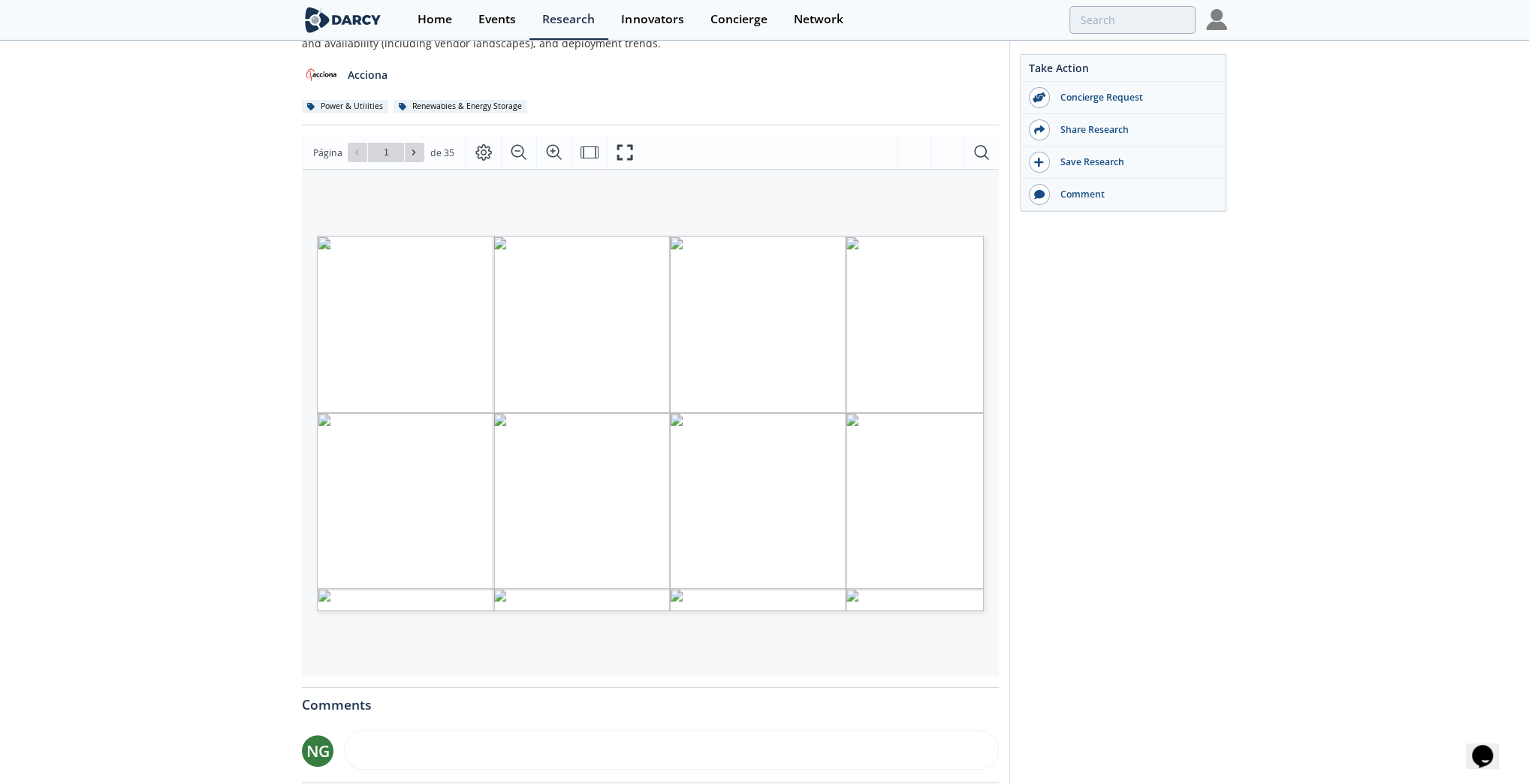 click on "Take Action
Concierge Request
Share Research
Save Research
Comment" at bounding box center (1118, 463) 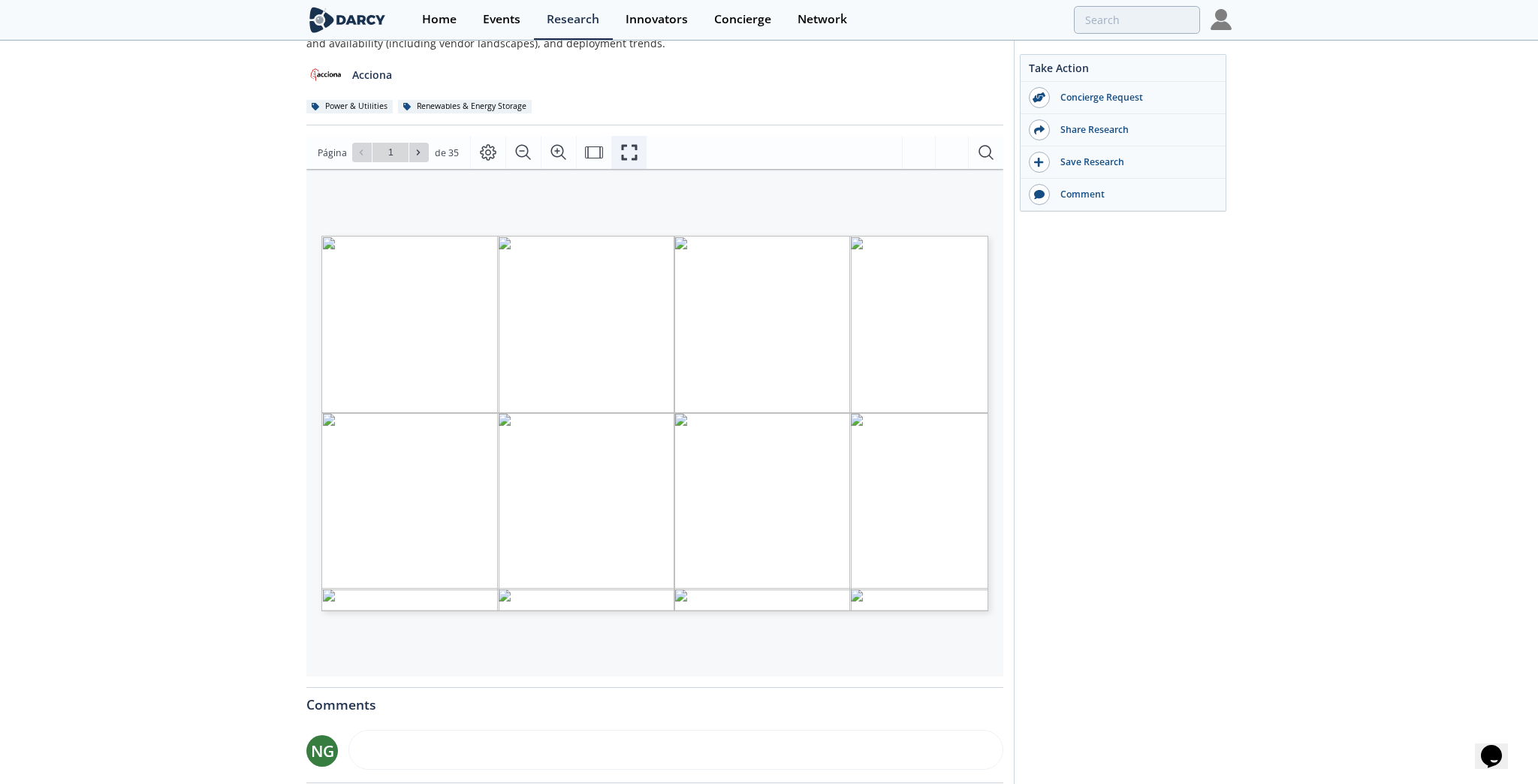 click 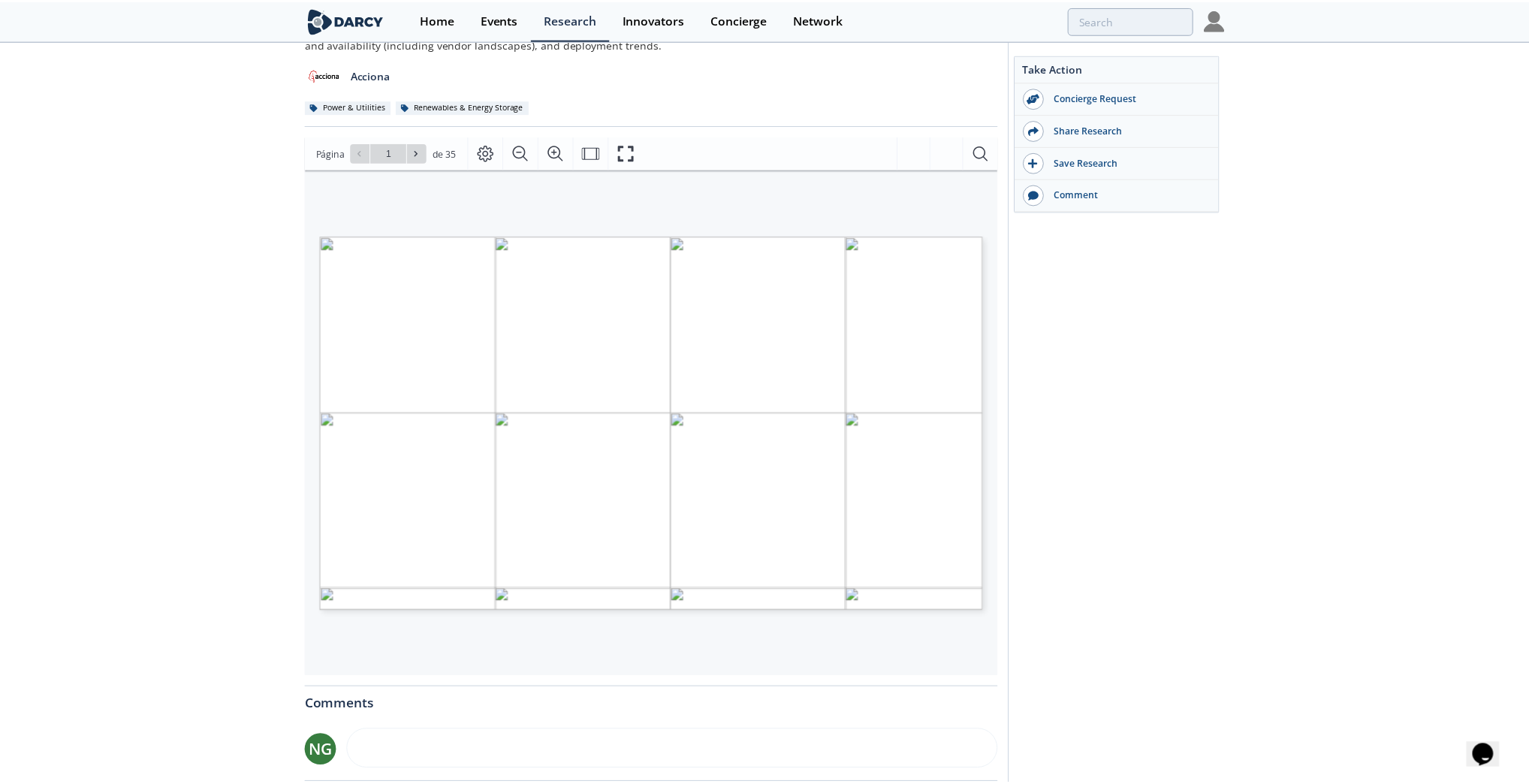 scroll, scrollTop: 0, scrollLeft: 0, axis: both 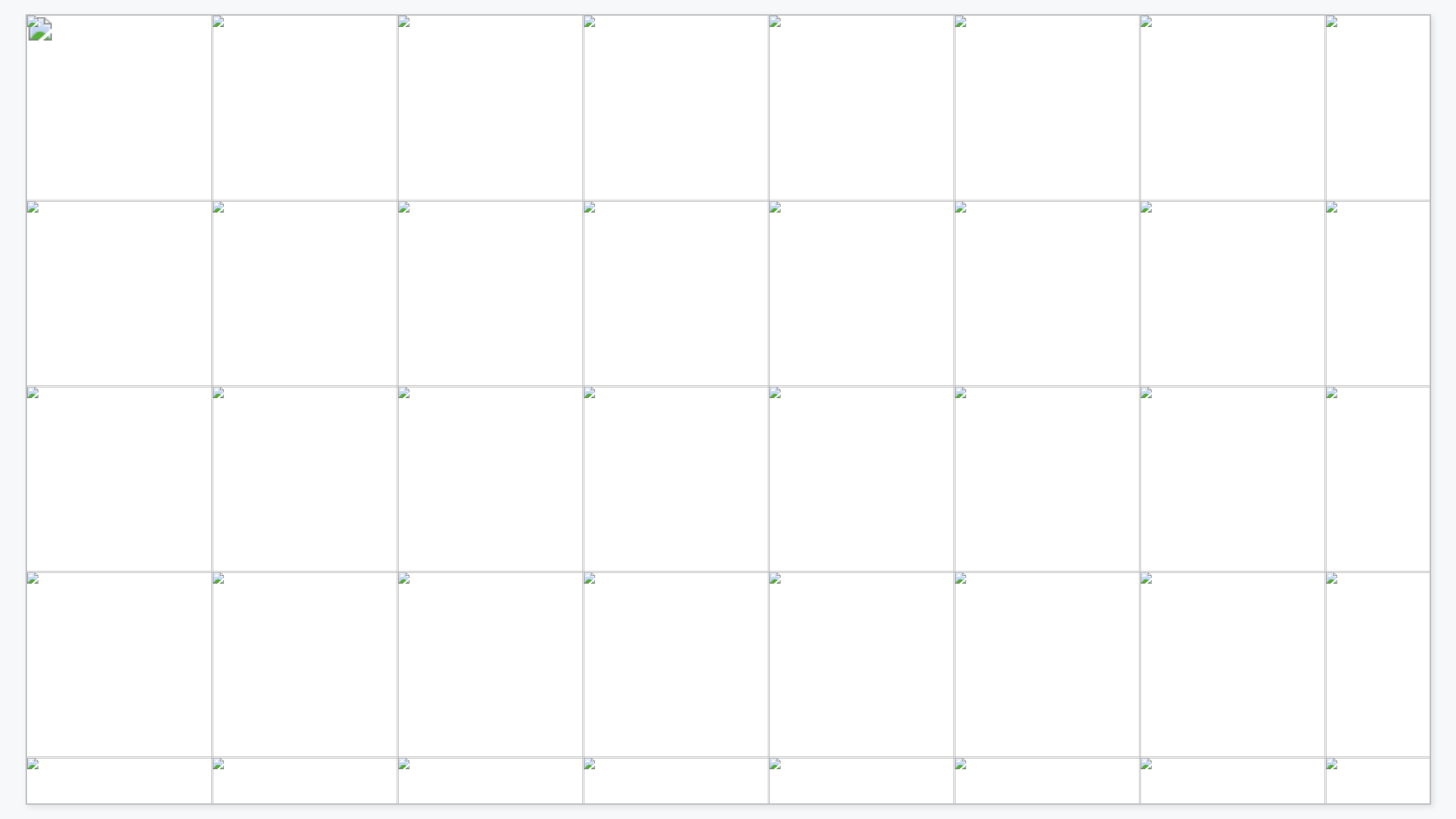 click on "plateaued and battery storage installations have grown significantly (largely" at bounding box center [380, 616] 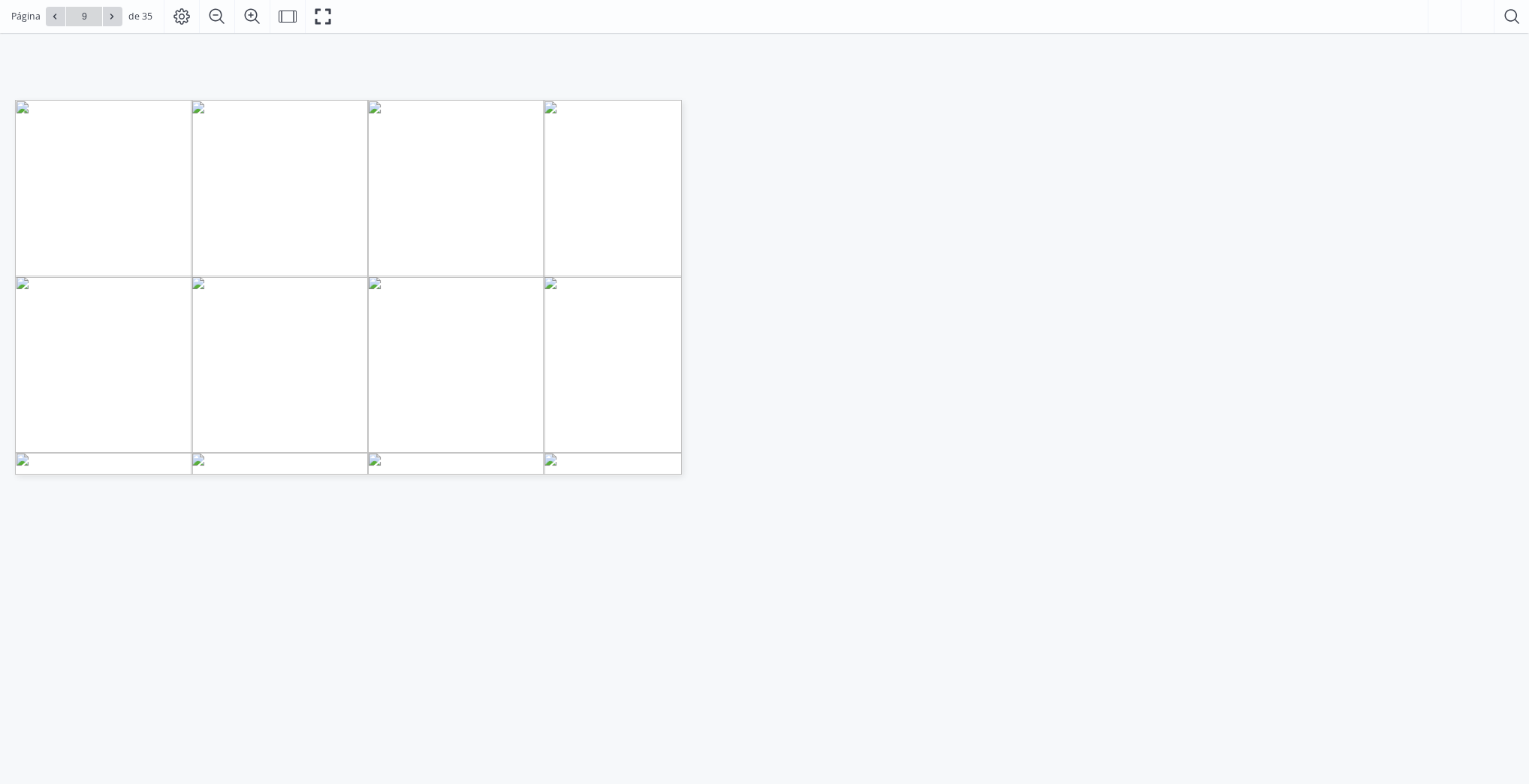 scroll, scrollTop: 60, scrollLeft: 0, axis: vertical 